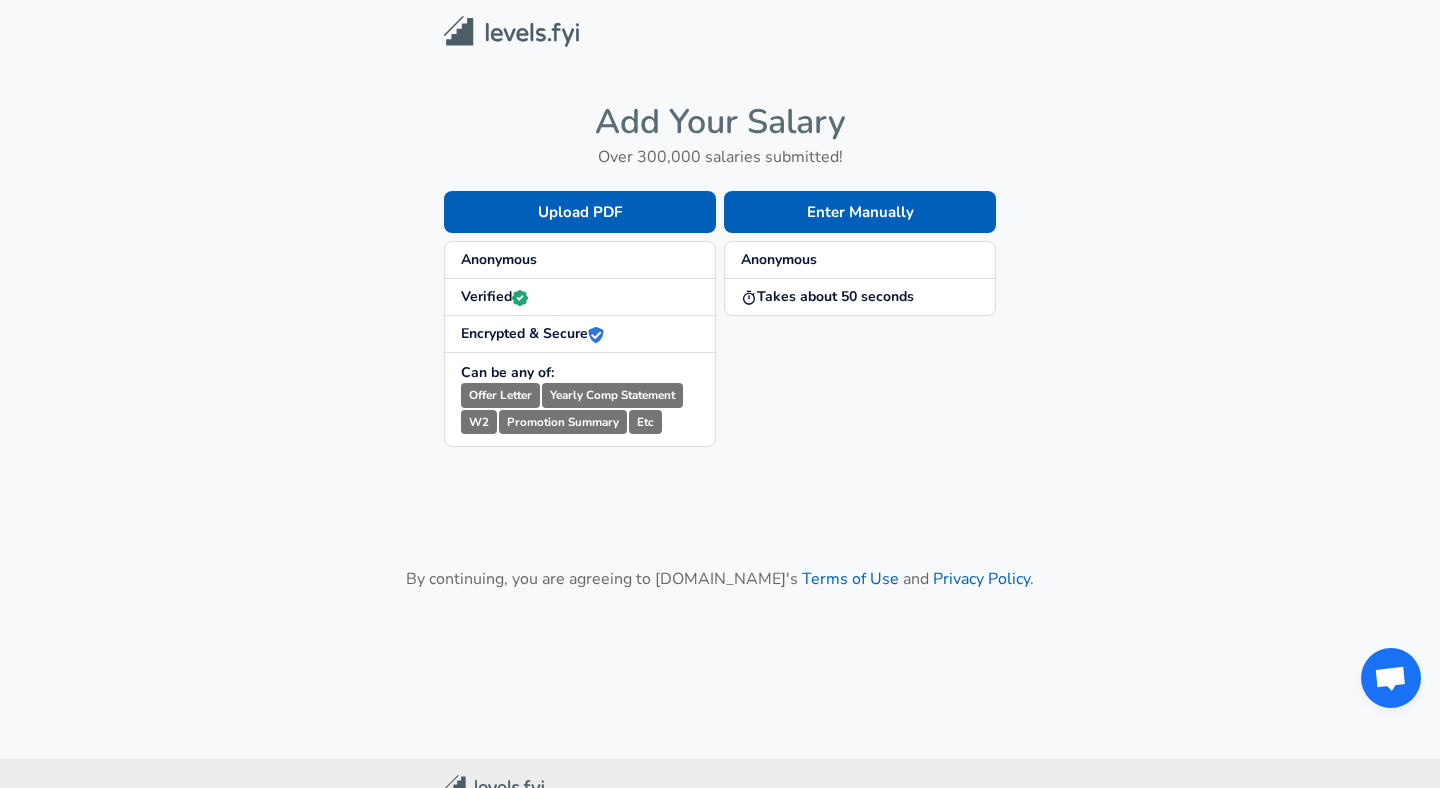 scroll, scrollTop: 0, scrollLeft: 0, axis: both 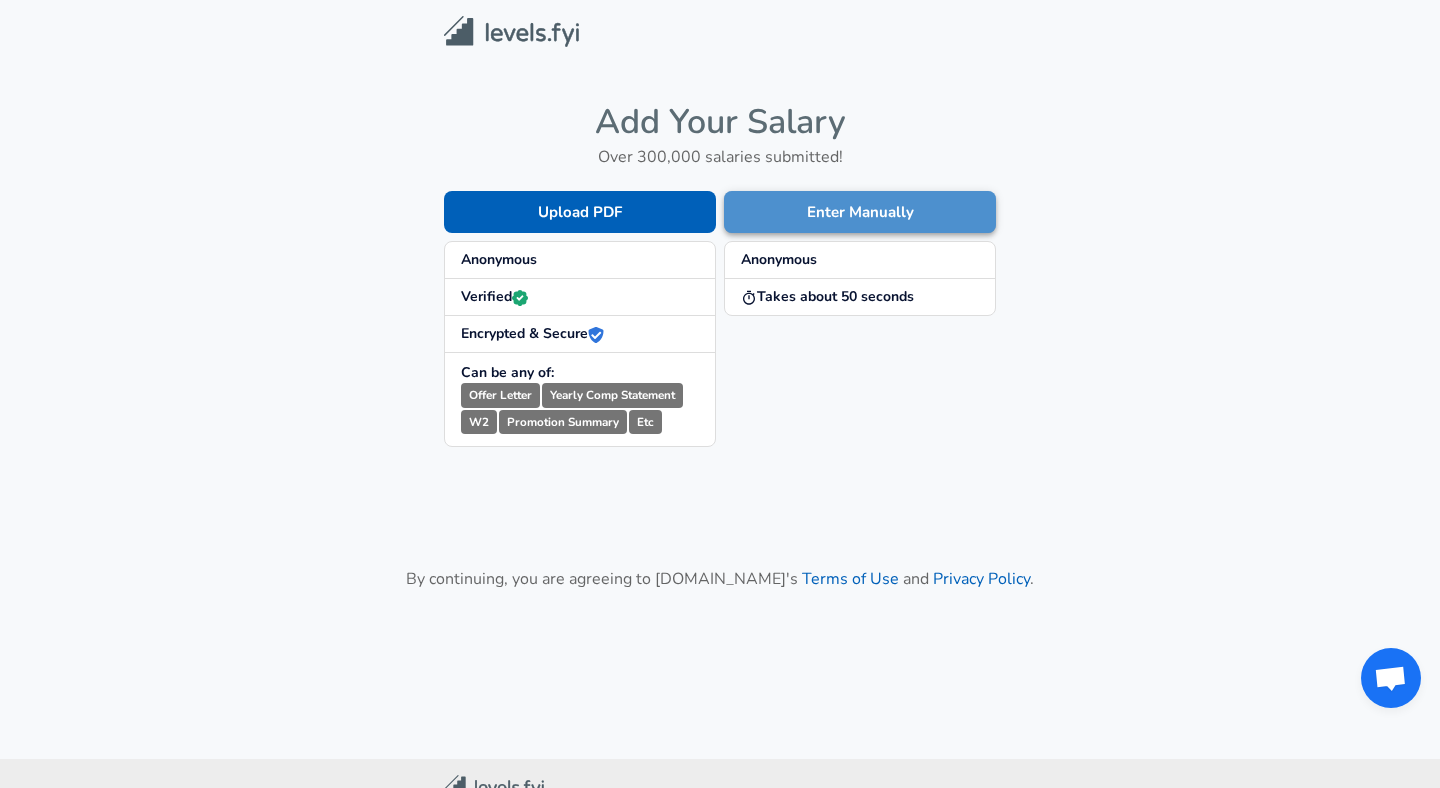 click on "Enter Manually" at bounding box center [860, 212] 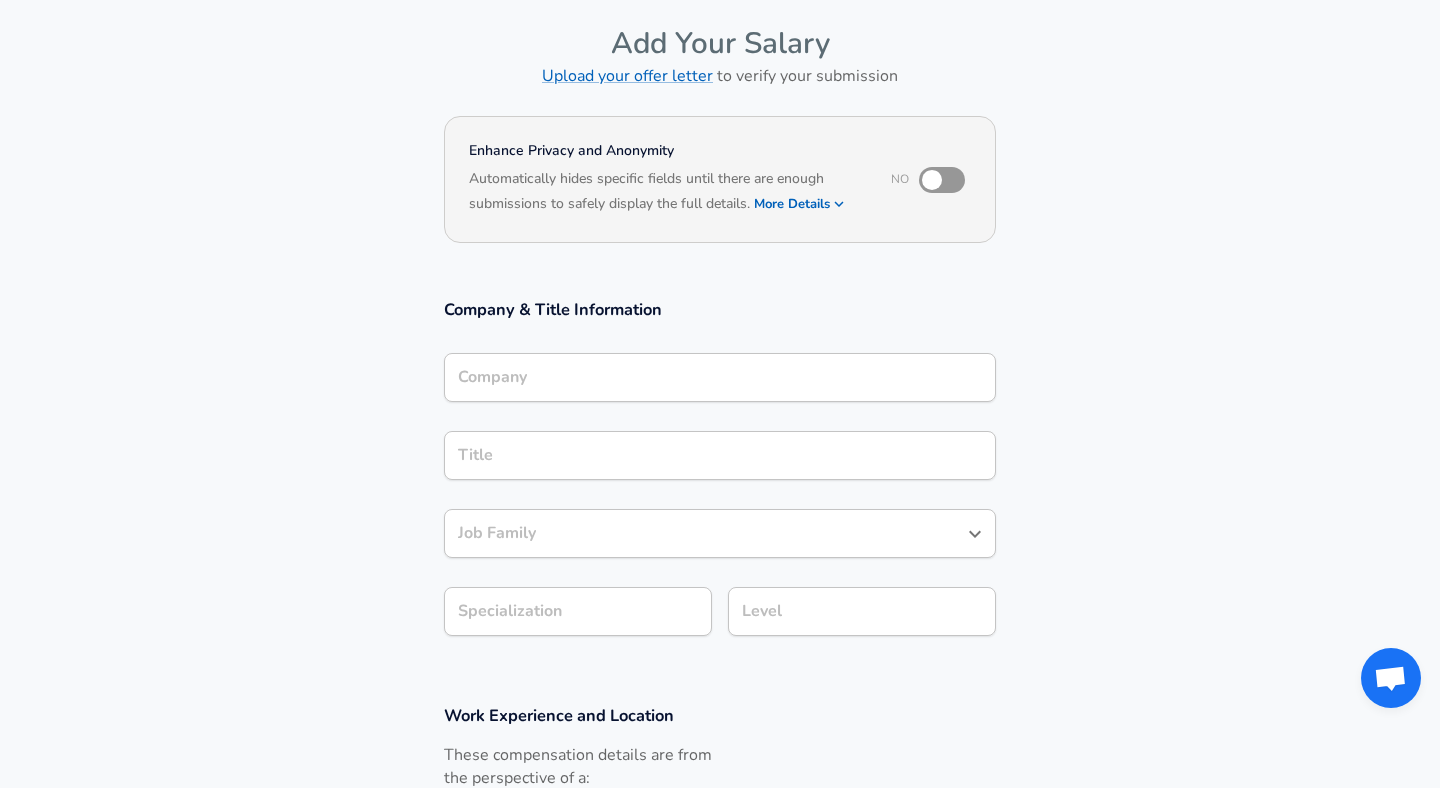 click on "Company" at bounding box center [720, 377] 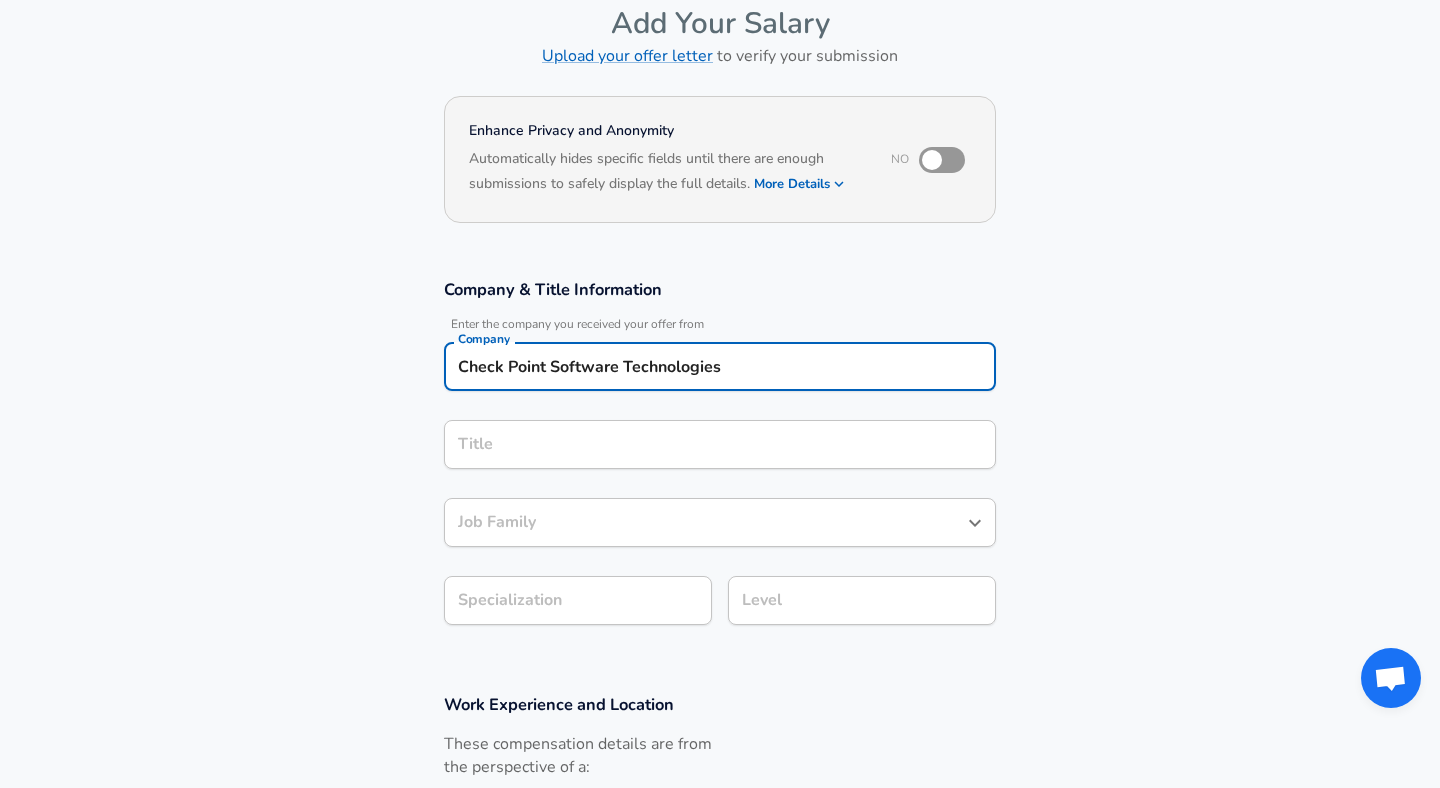 type on "Check Point Software Technologies" 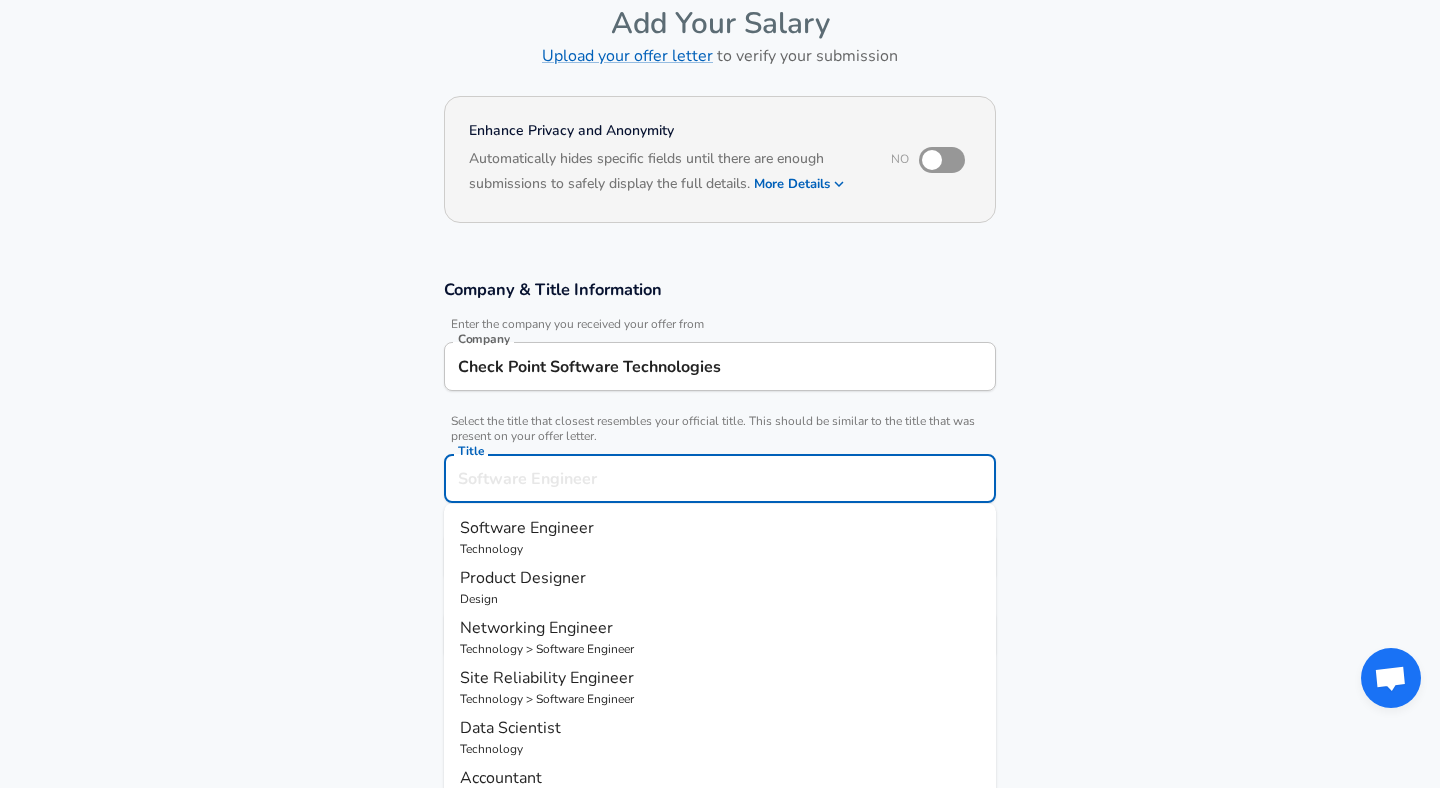 scroll, scrollTop: 141, scrollLeft: 0, axis: vertical 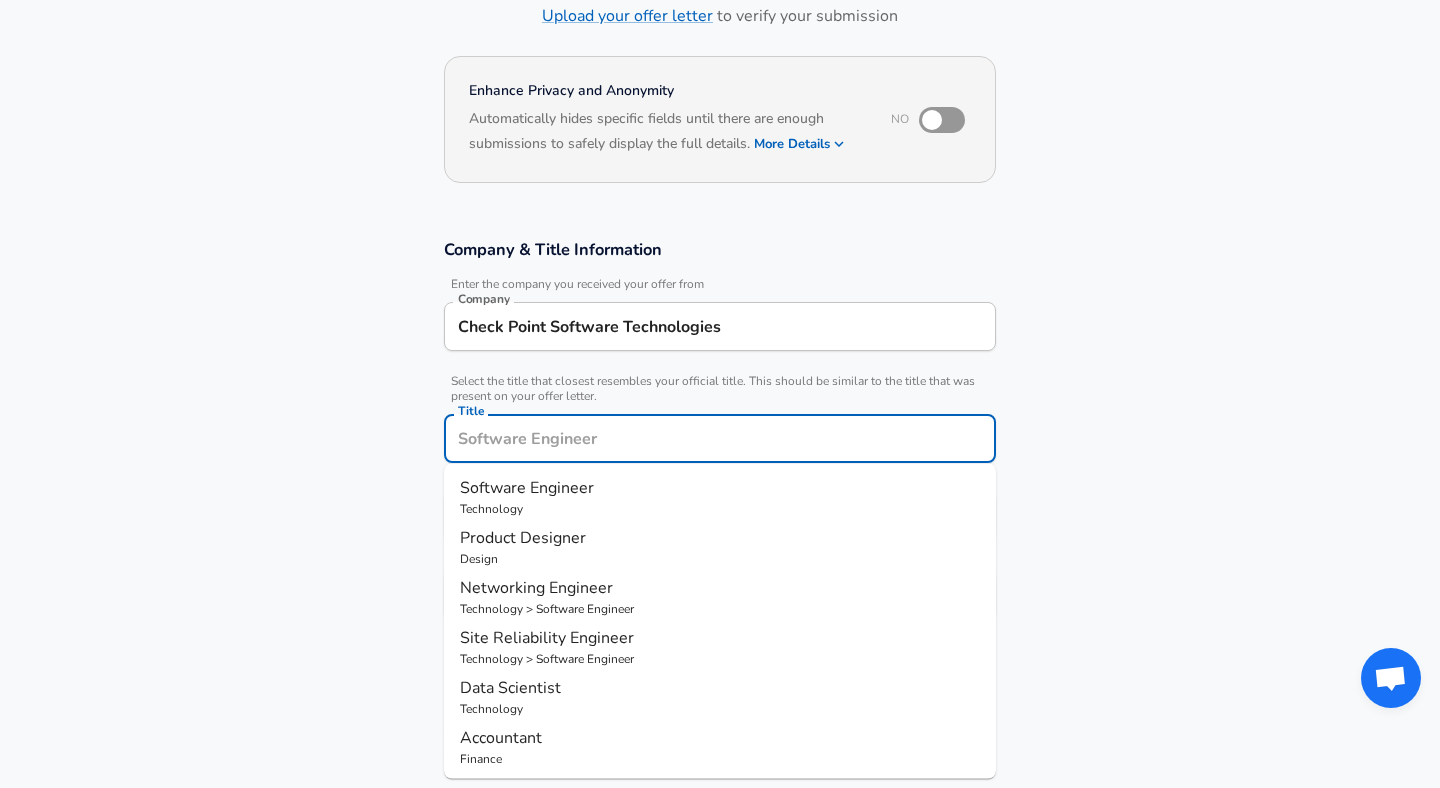 click on "Title" at bounding box center [720, 438] 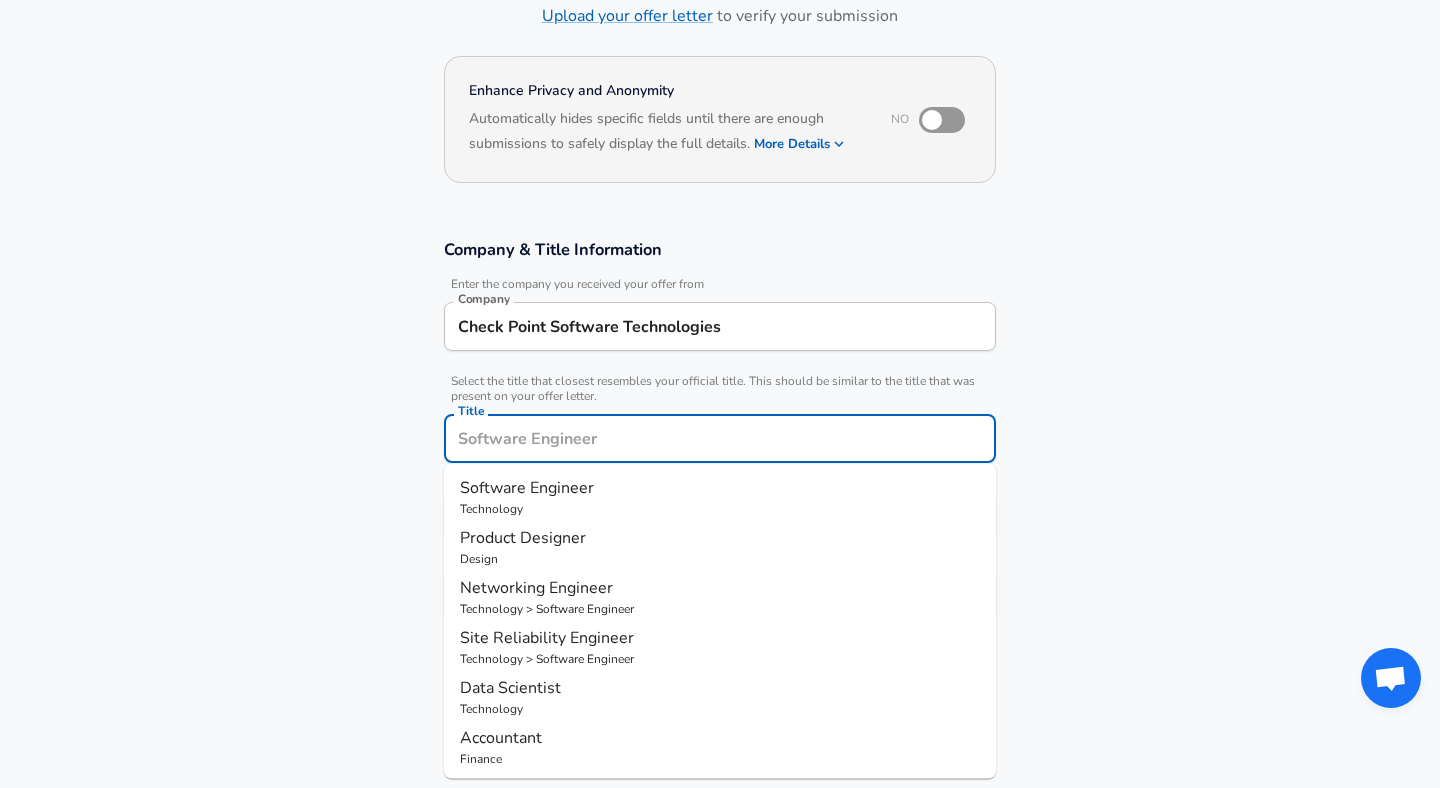 type on "Software Engineer" 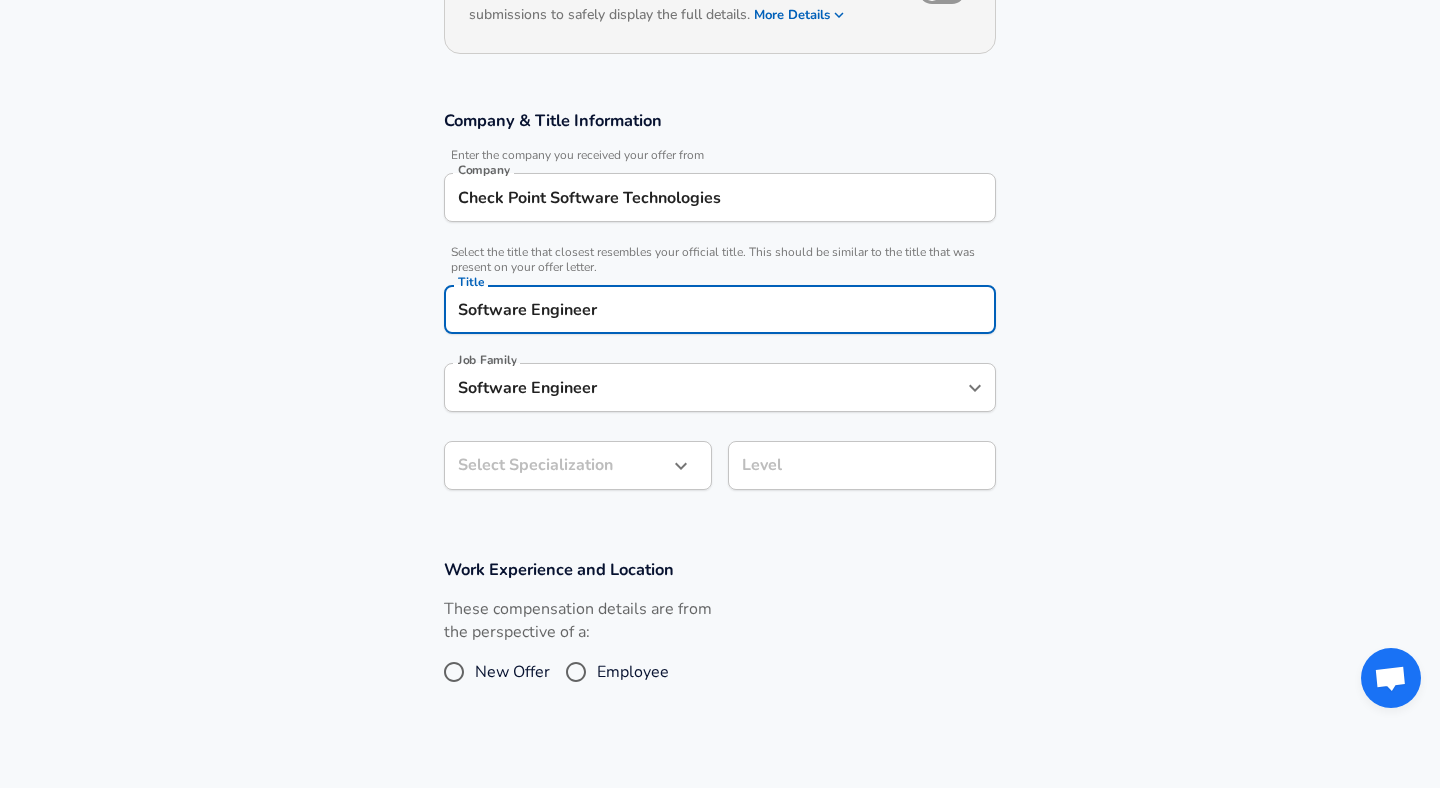 scroll, scrollTop: 330, scrollLeft: 0, axis: vertical 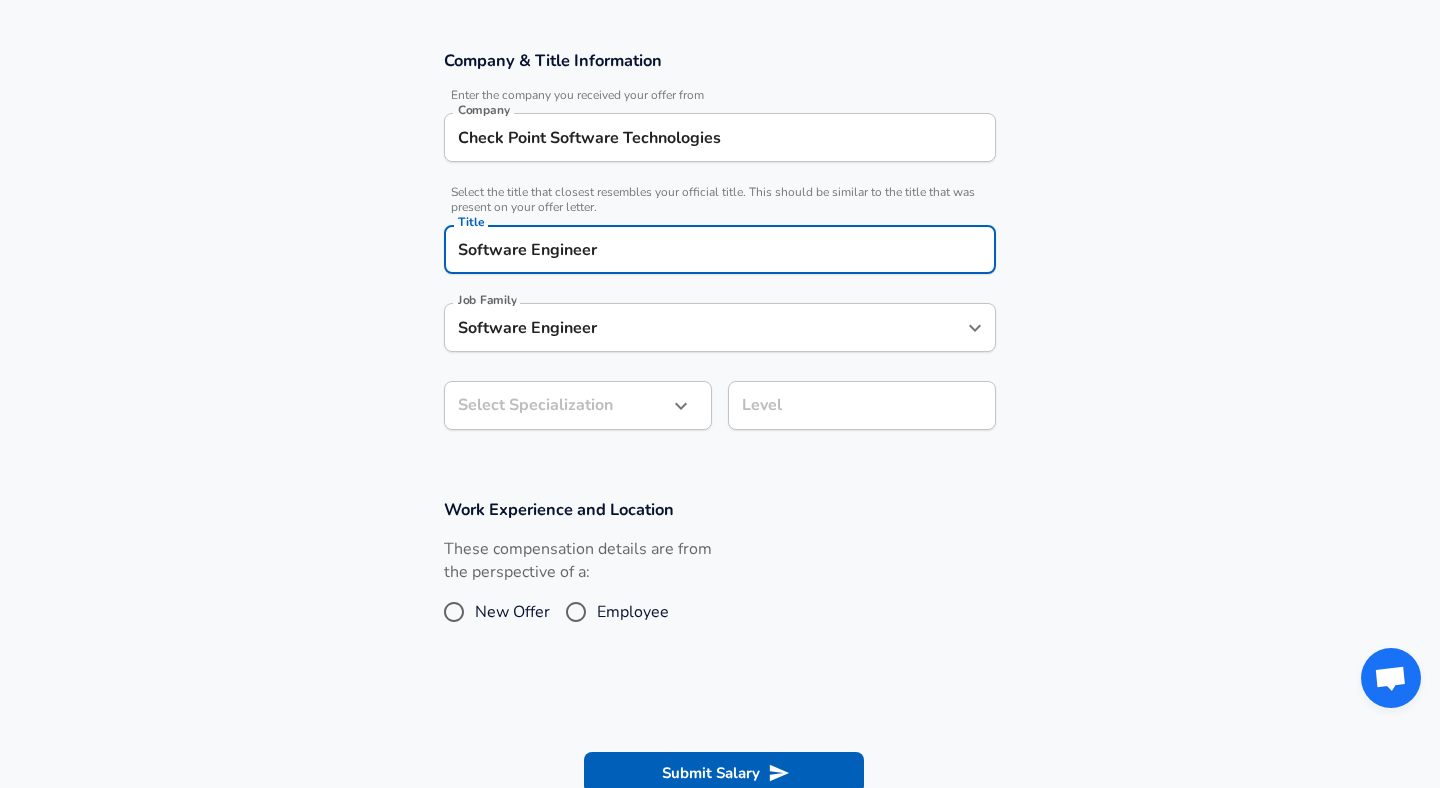 click on "Restart Add Your Salary Upload your offer letter   to verify your submission Enhance Privacy and Anonymity No Automatically hides specific fields until there are enough submissions to safely display the full details.   More Details Based on your submission and the data points that we have already collected, we will automatically hide and anonymize specific fields if there aren't enough data points to remain sufficiently anonymous. Company & Title Information   Enter the company you received your offer from Company Check Point Software Technologies Company   Select the title that closest resembles your official title. This should be similar to the title that was present on your offer letter. Title Software Engineer Title Job Family Software Engineer Job Family Select Specialization ​ Select Specialization Level Level Work Experience and Location These compensation details are from the perspective of a: New Offer Employee Submit Salary By continuing, you are agreeing to [DOMAIN_NAME]'s   Terms of Use   and   ." at bounding box center [720, 64] 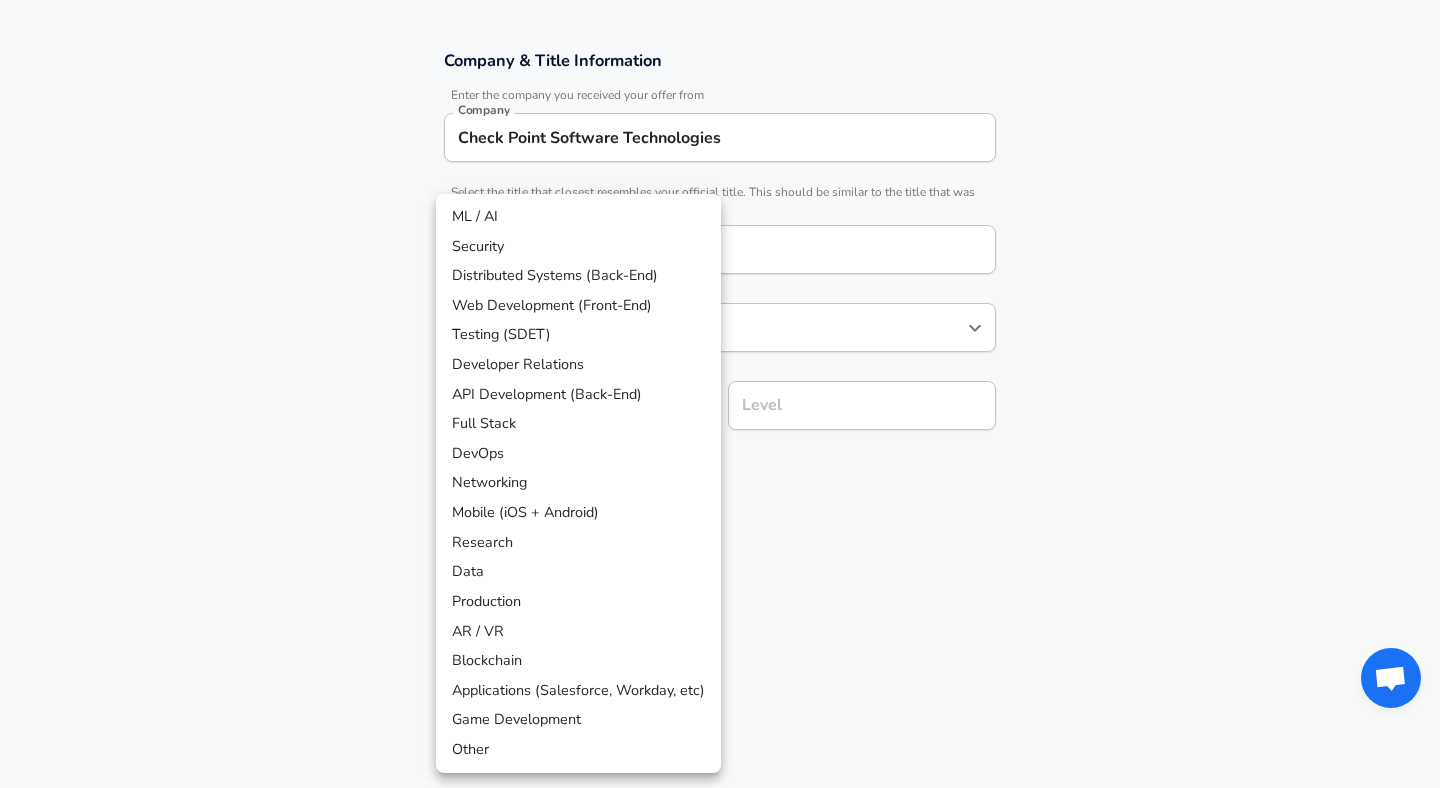 click on "Distributed Systems (Back-End)" at bounding box center (578, 276) 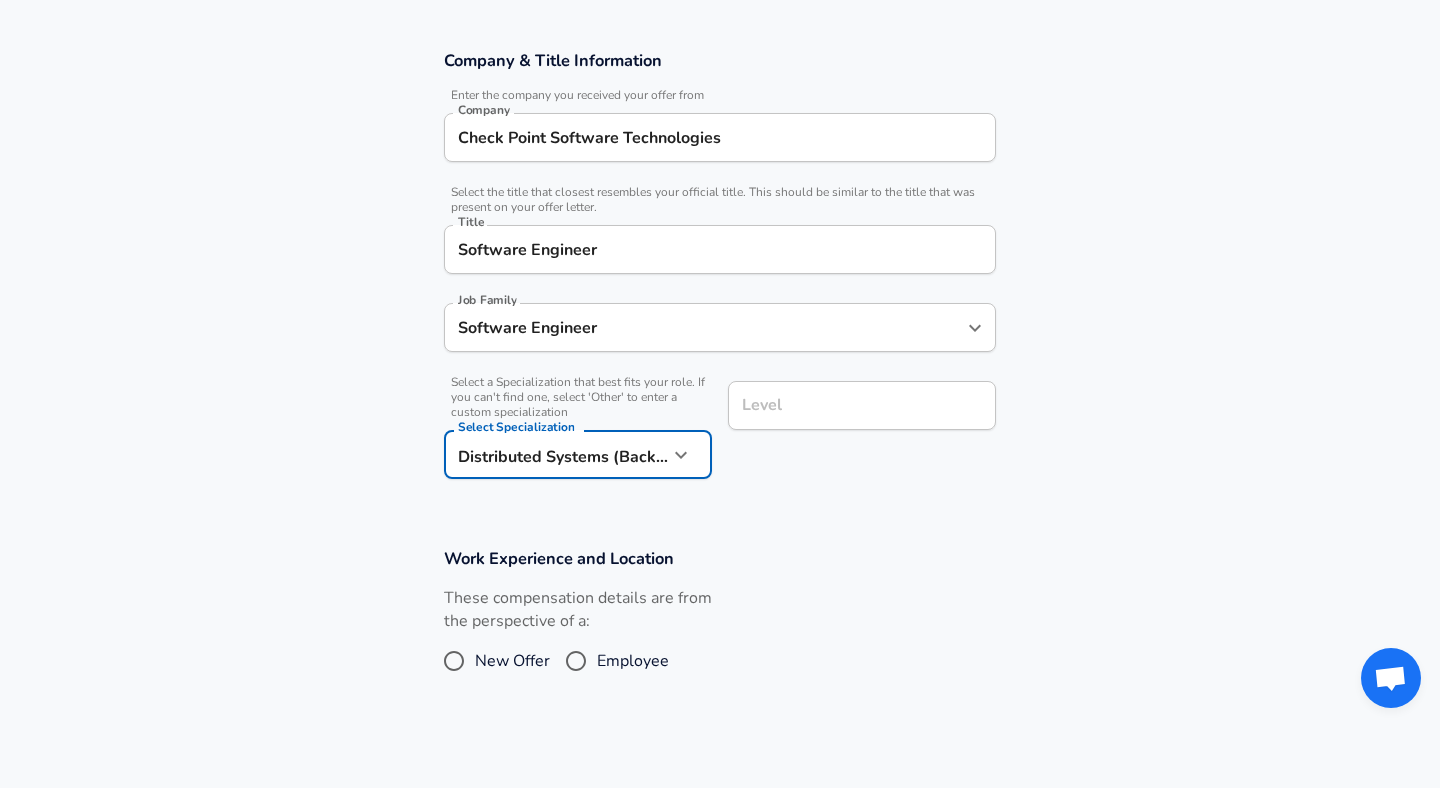 scroll, scrollTop: 370, scrollLeft: 0, axis: vertical 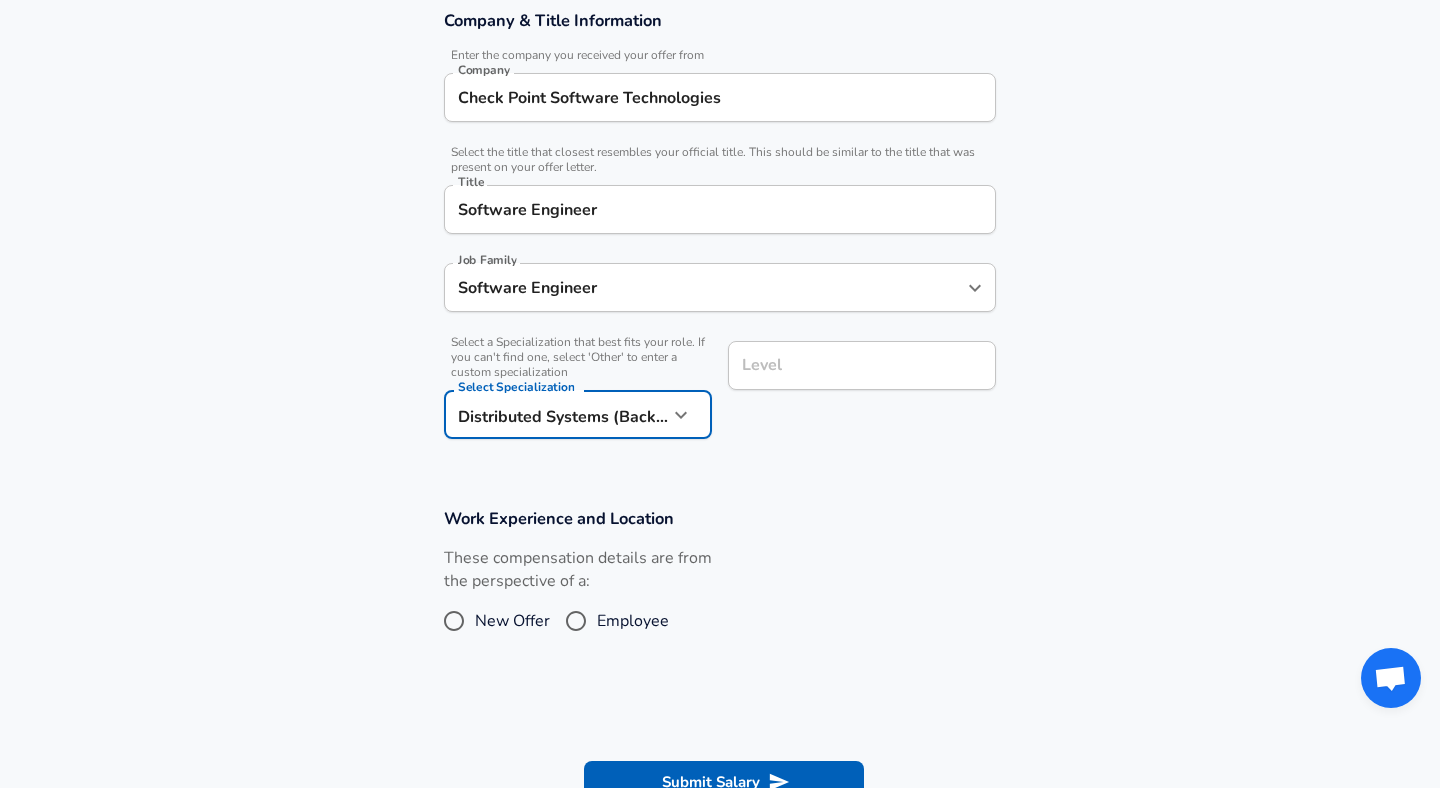 click on "Level" at bounding box center (862, 365) 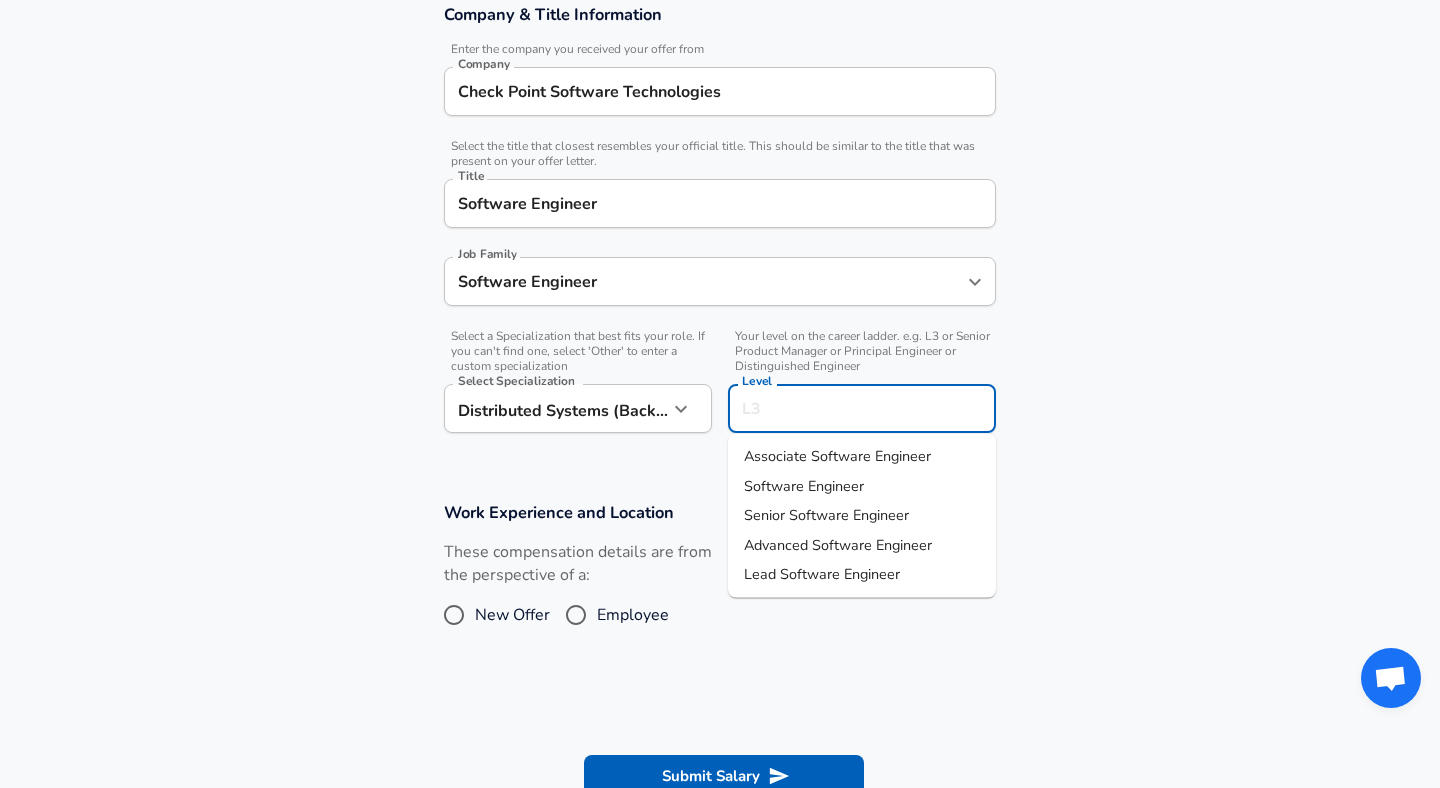 scroll, scrollTop: 374, scrollLeft: 0, axis: vertical 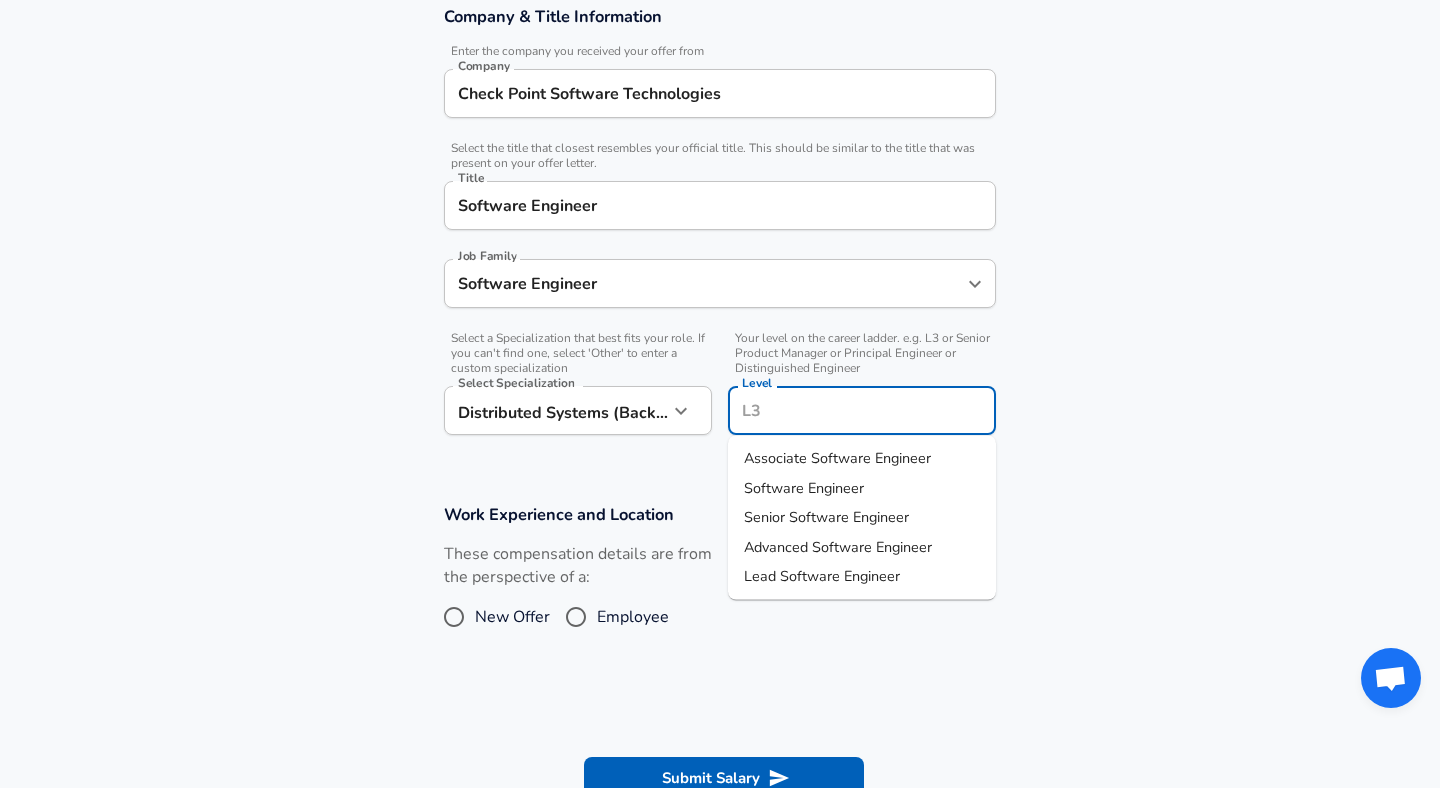 click on "Software Engineer" at bounding box center (862, 488) 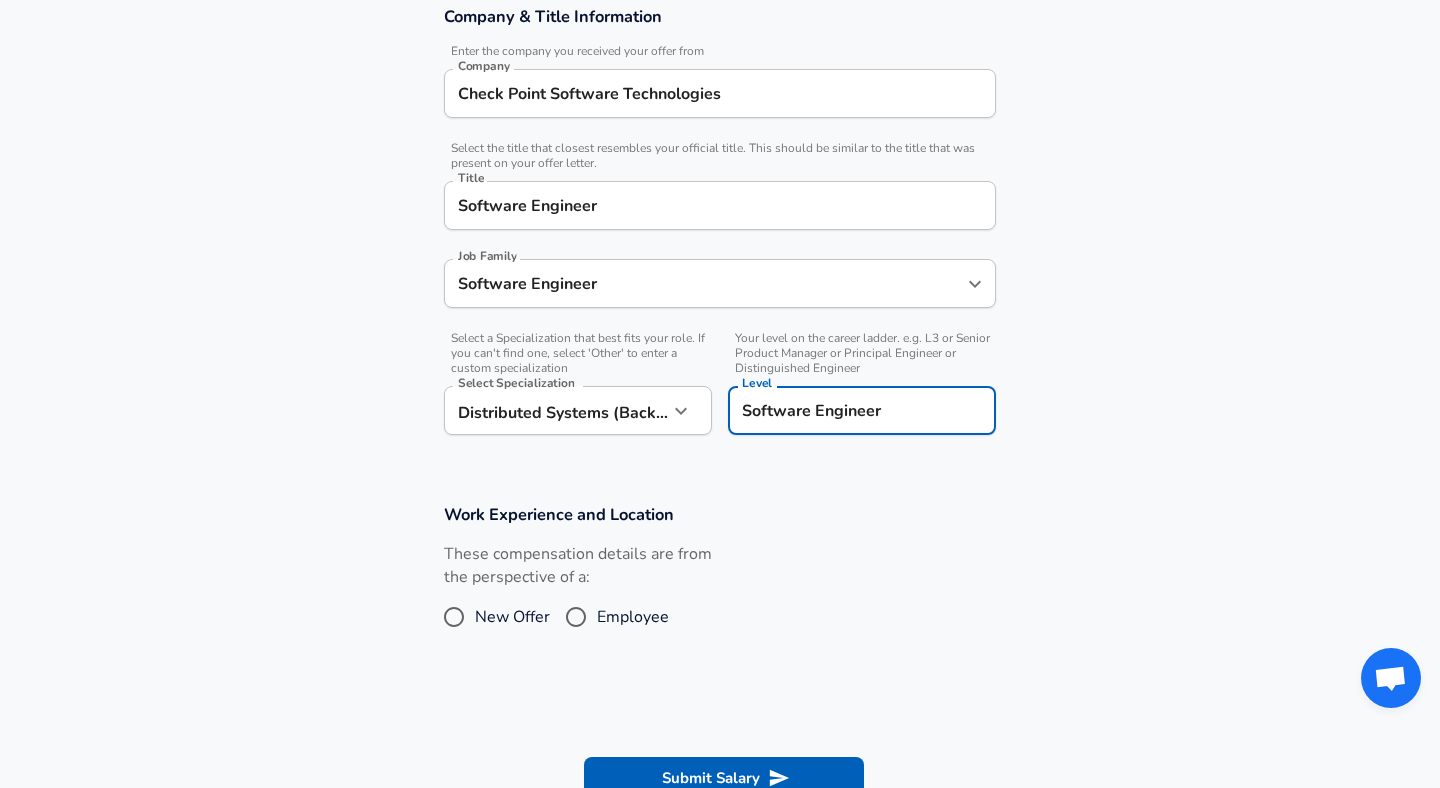 click on "Company & Title Information   Enter the company you received your offer from Company Check Point Software Technologies Company   Select the title that closest resembles your official title. This should be similar to the title that was present on your offer letter. Title Software Engineer Title Job Family Software Engineer Job Family   Select a Specialization that best fits your role. If you can't find one, select 'Other' to enter a custom specialization Select Specialization Distributed Systems (Back-End) Distributed Systems (Back-End) Select Specialization   Your level on the career ladder. e.g. L3 or Senior Product Manager or Principal Engineer or Distinguished Engineer Level Software Engineer Level" at bounding box center (720, 231) 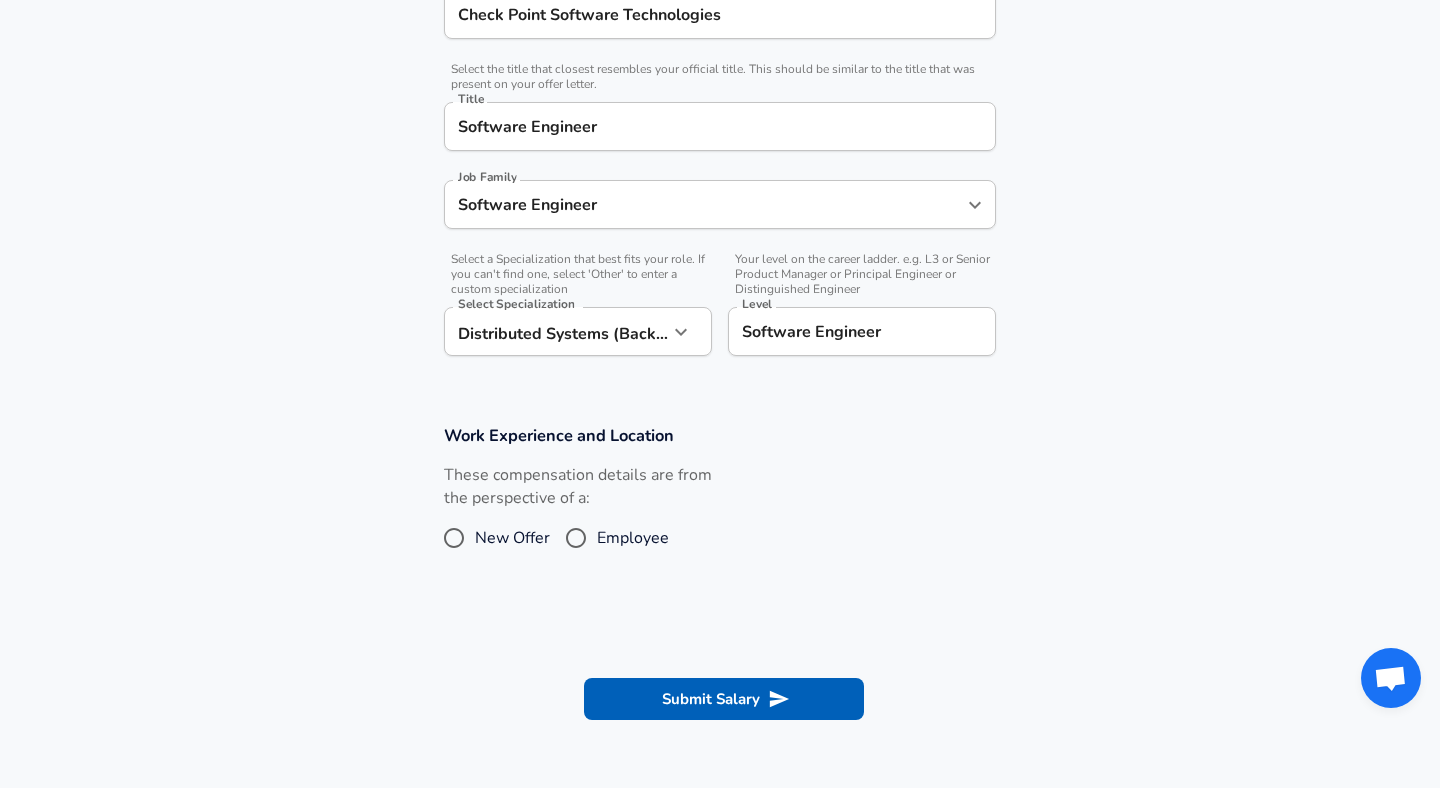 scroll, scrollTop: 454, scrollLeft: 0, axis: vertical 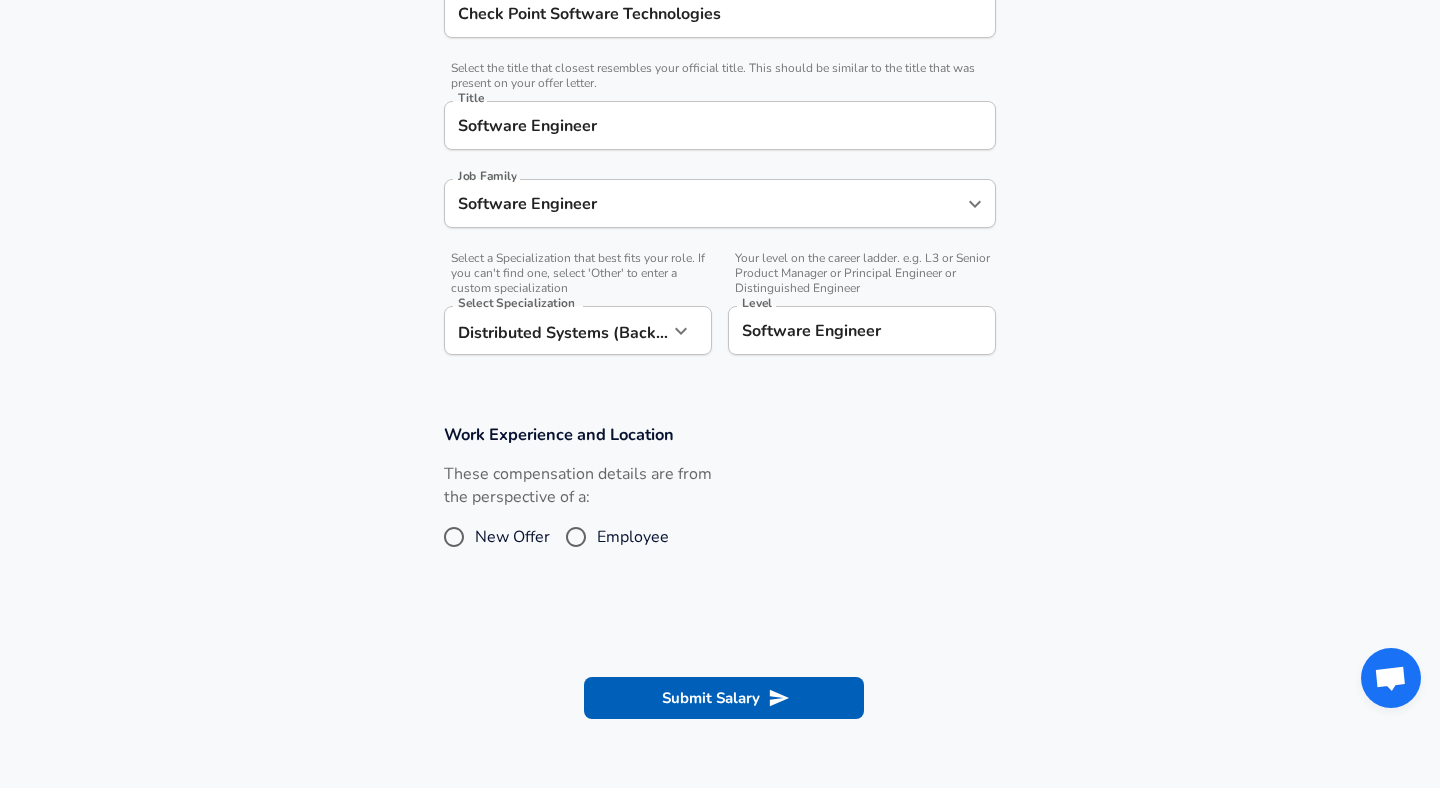 click on "Employee" at bounding box center (633, 537) 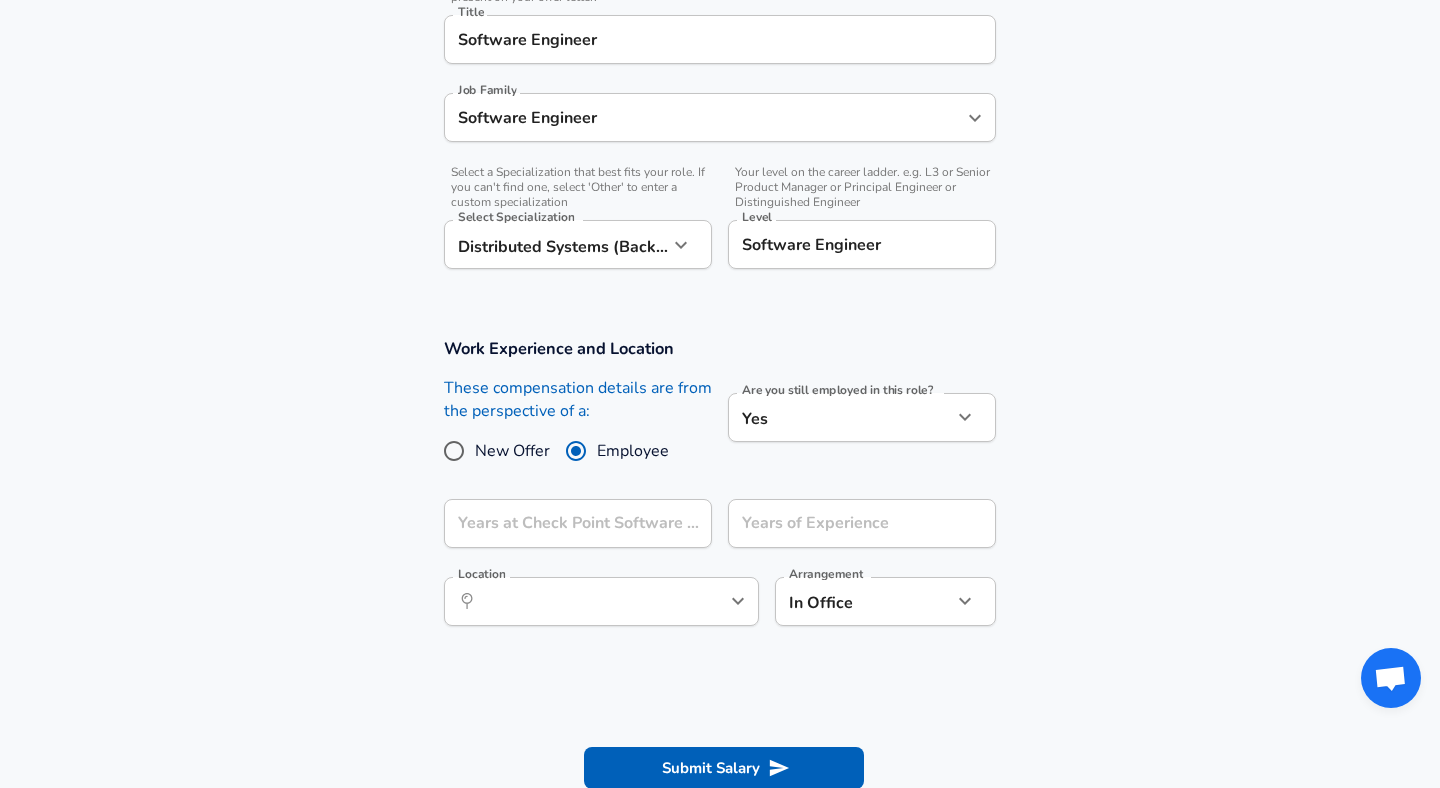 scroll, scrollTop: 544, scrollLeft: 0, axis: vertical 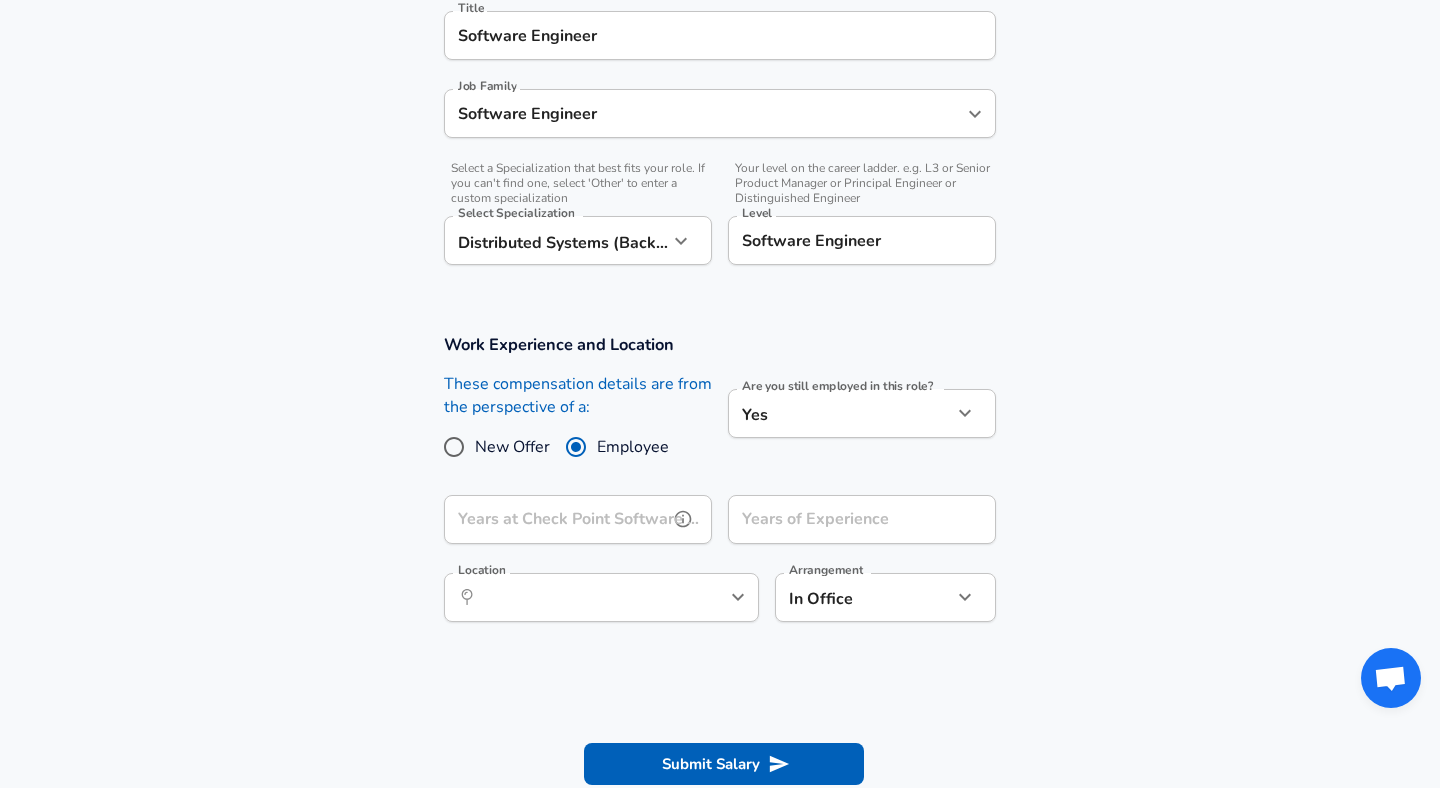 click on "Years at Check Point Software Technologies" at bounding box center [556, 519] 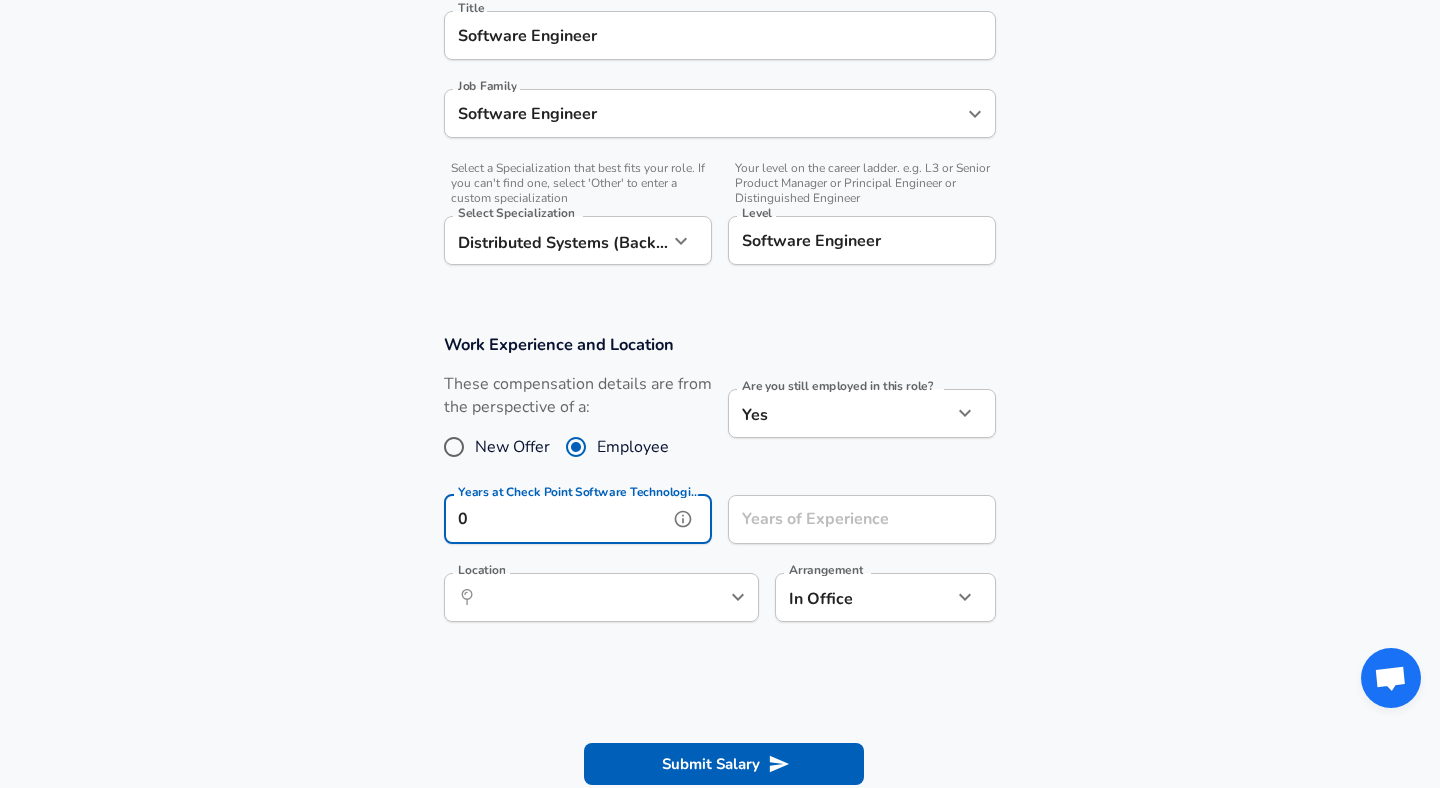 type on "0" 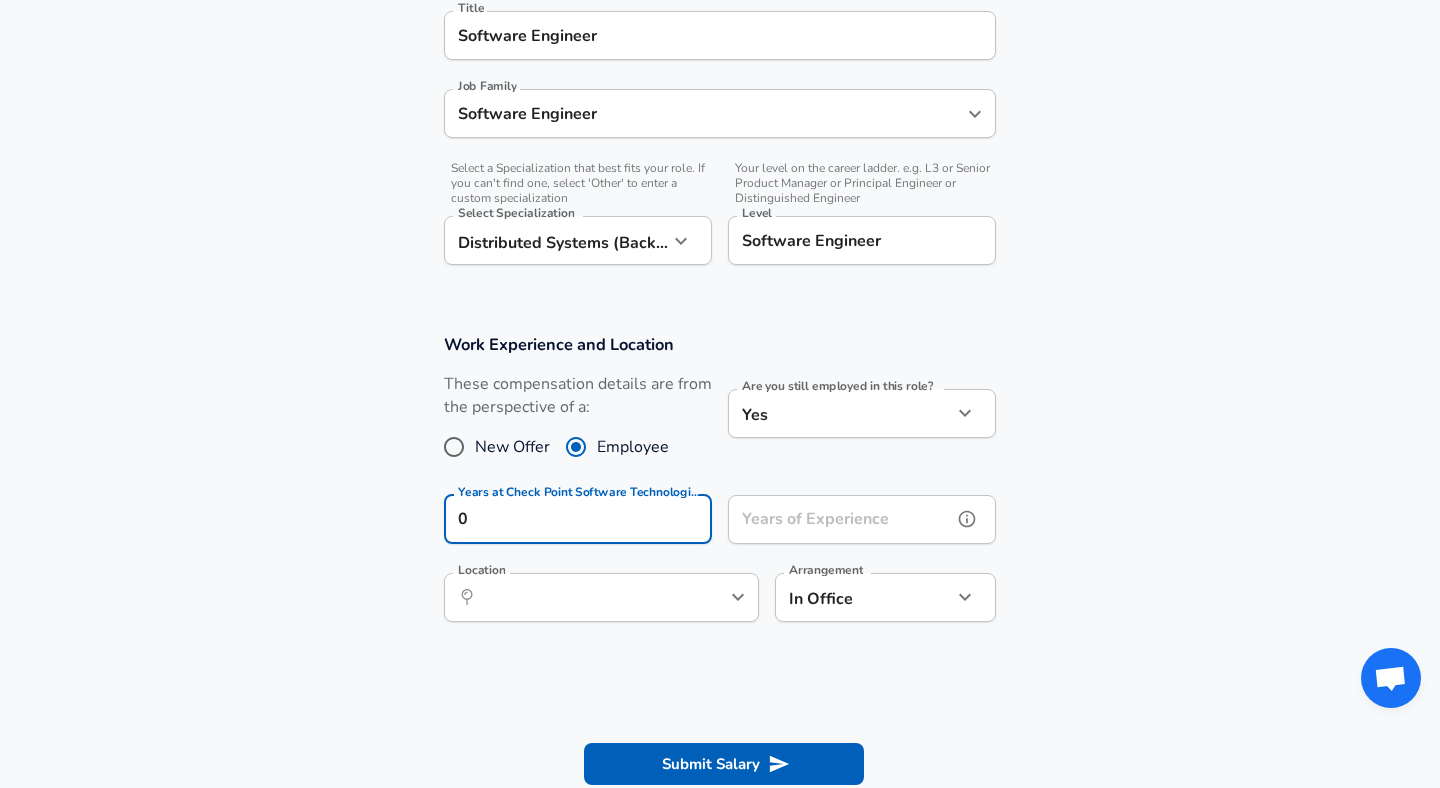 click on "Years of Experience" at bounding box center (840, 519) 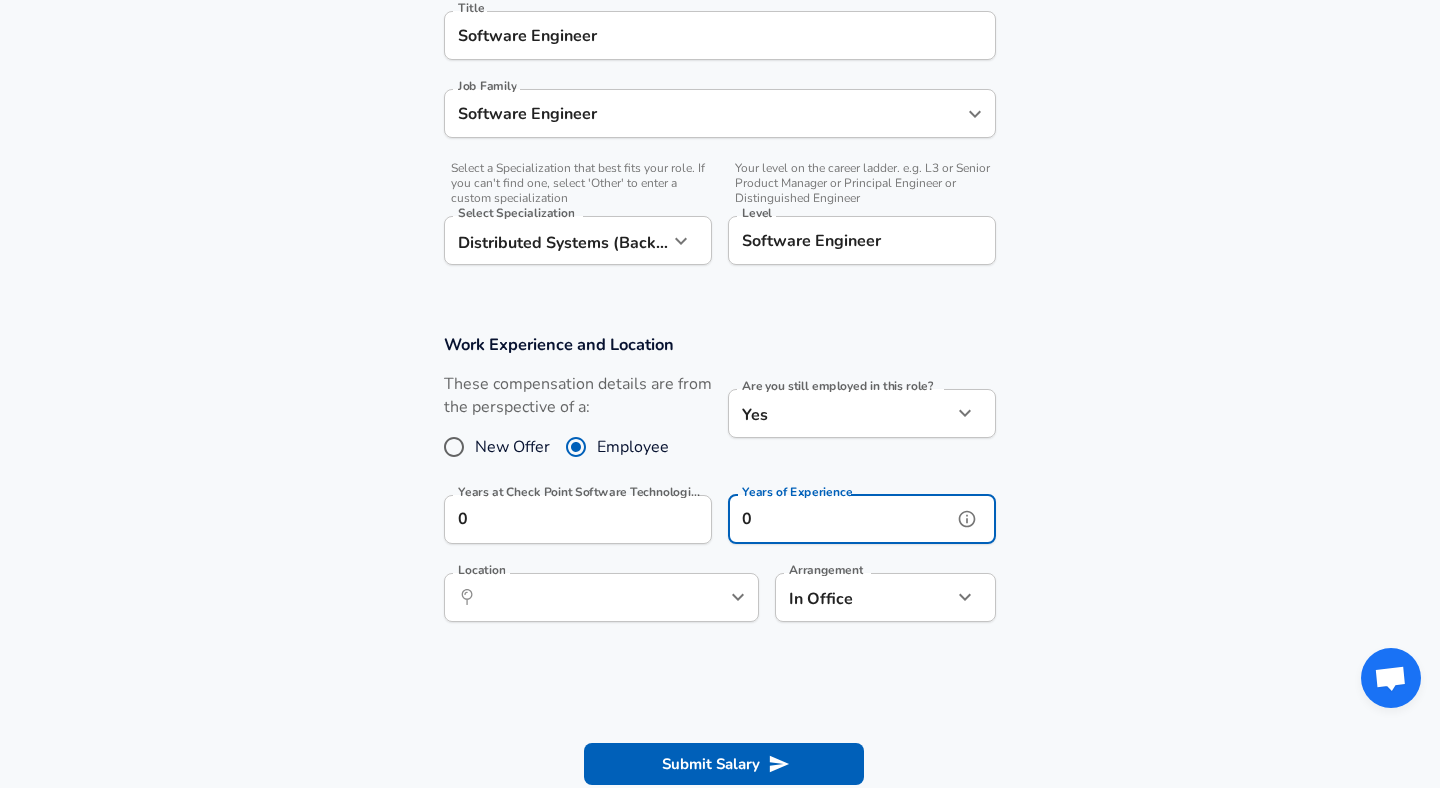 type on "0" 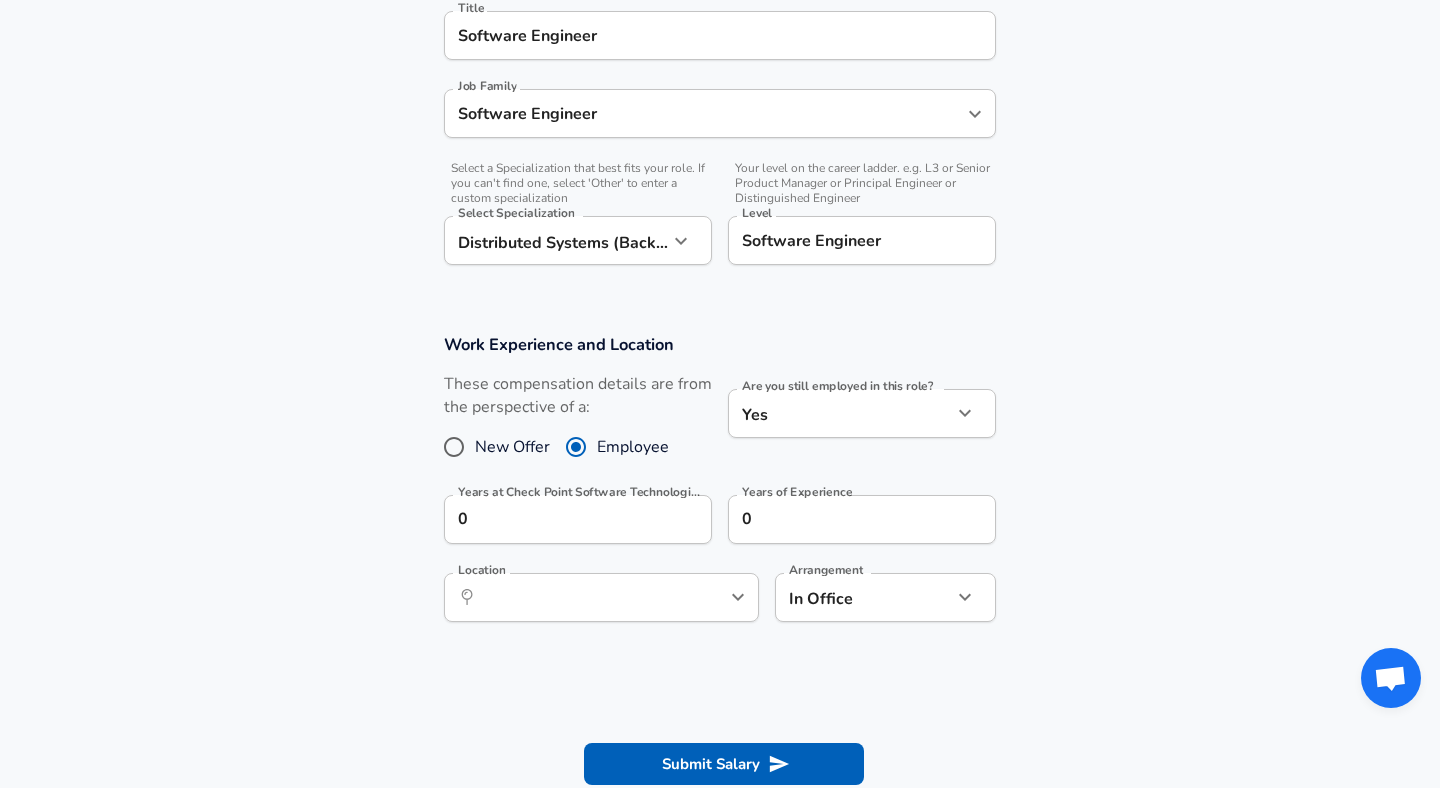 click on "Work Experience and Location These compensation details are from the perspective of a: New Offer Employee Are you still employed in this role? Yes yes Are you still employed in this role? Years at Check Point Software Technologies 0 Years at Check Point Software Technologies Years of Experience 0 Years of Experience Location ​ Location Arrangement In Office office Arrangement" at bounding box center [720, 488] 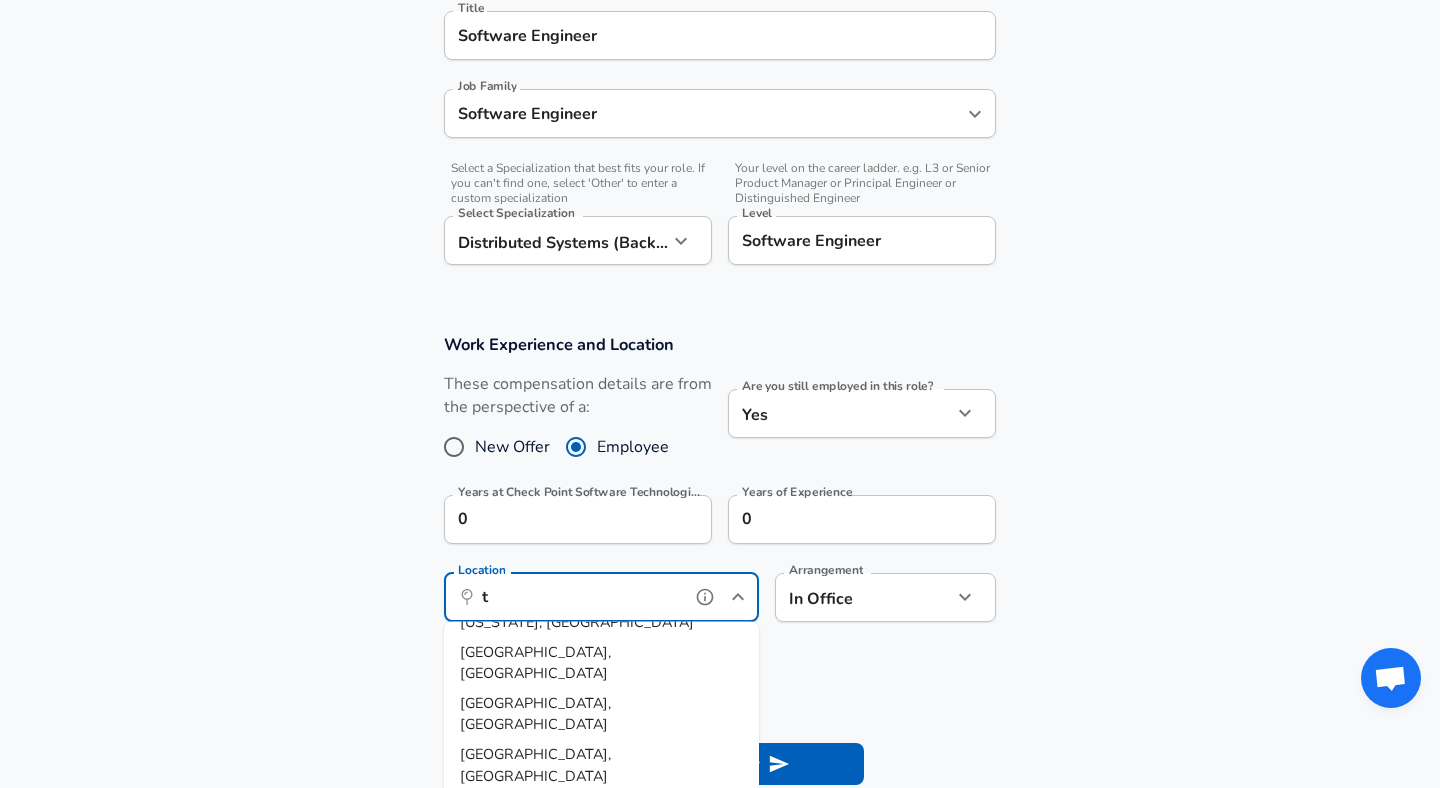 scroll, scrollTop: 0, scrollLeft: 0, axis: both 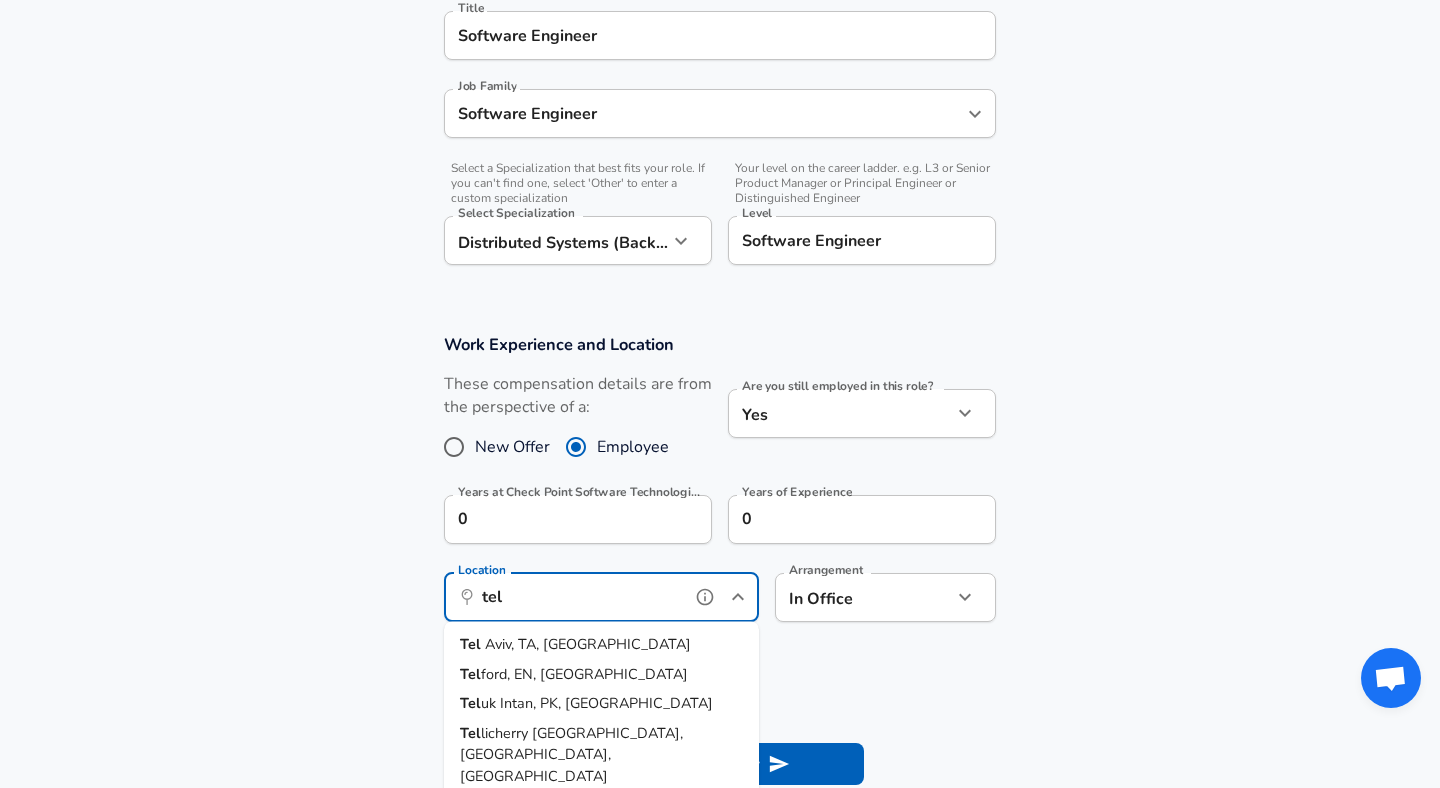 click on "[GEOGRAPHIC_DATA], TA, [GEOGRAPHIC_DATA]" at bounding box center (601, 645) 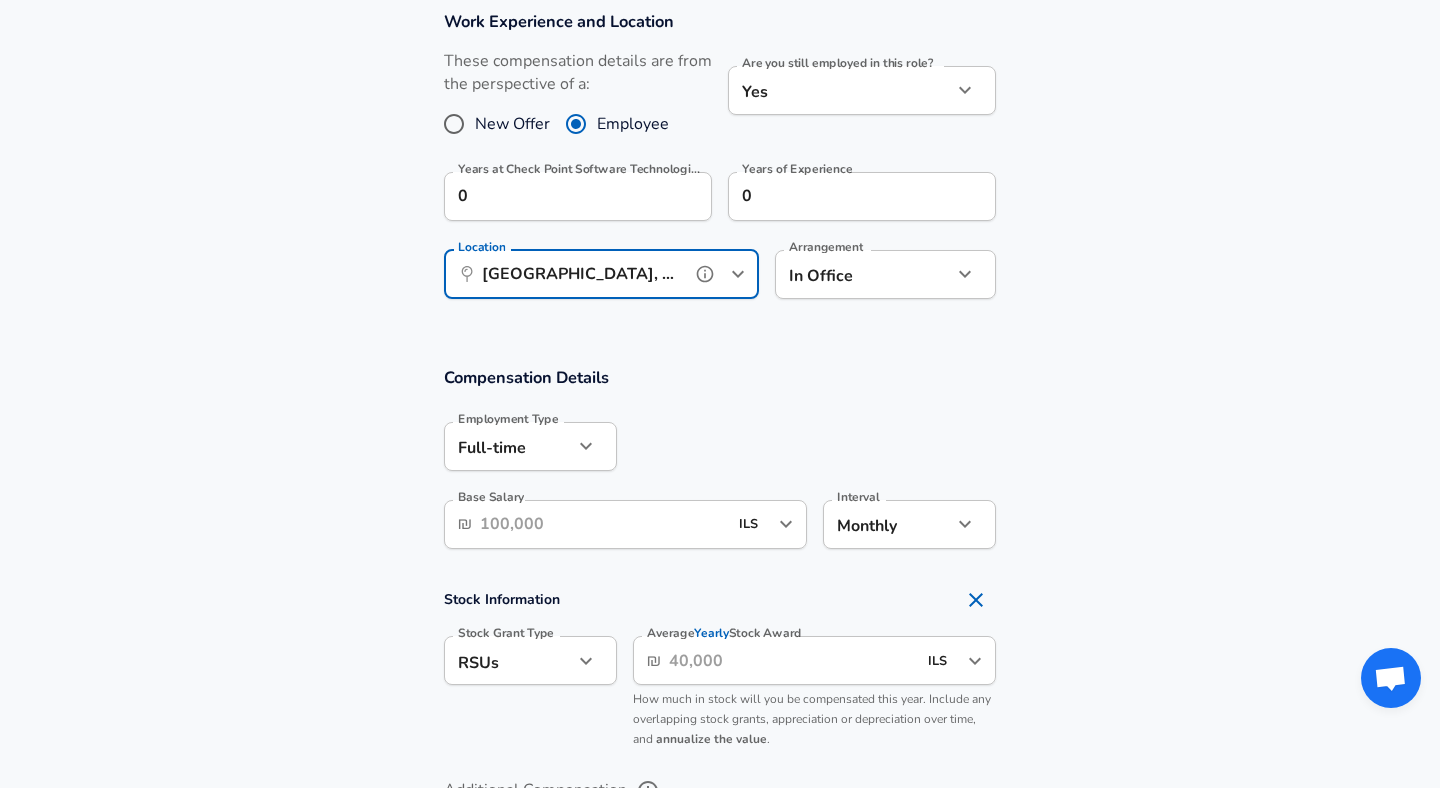 scroll, scrollTop: 883, scrollLeft: 0, axis: vertical 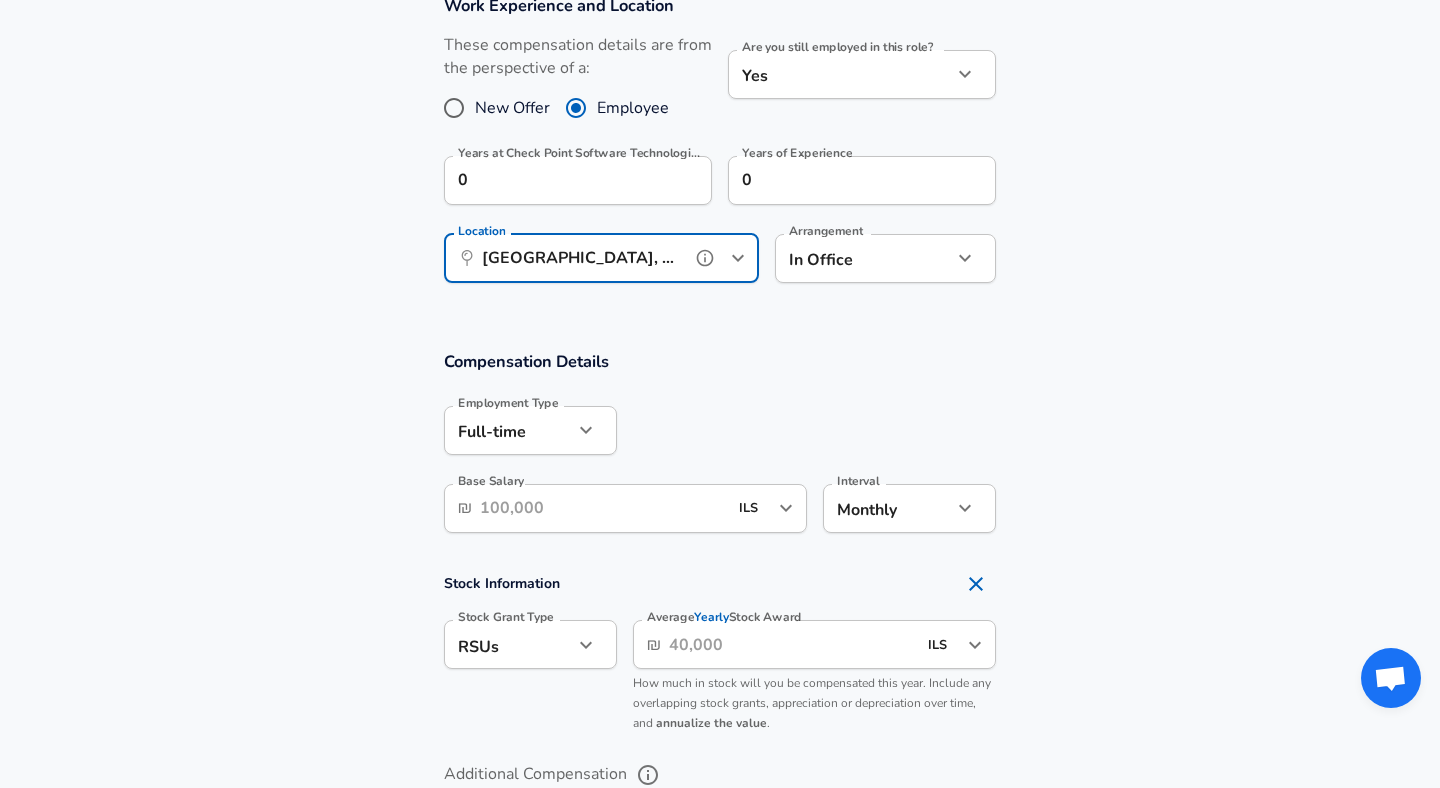 type on "[GEOGRAPHIC_DATA], TA, [GEOGRAPHIC_DATA]" 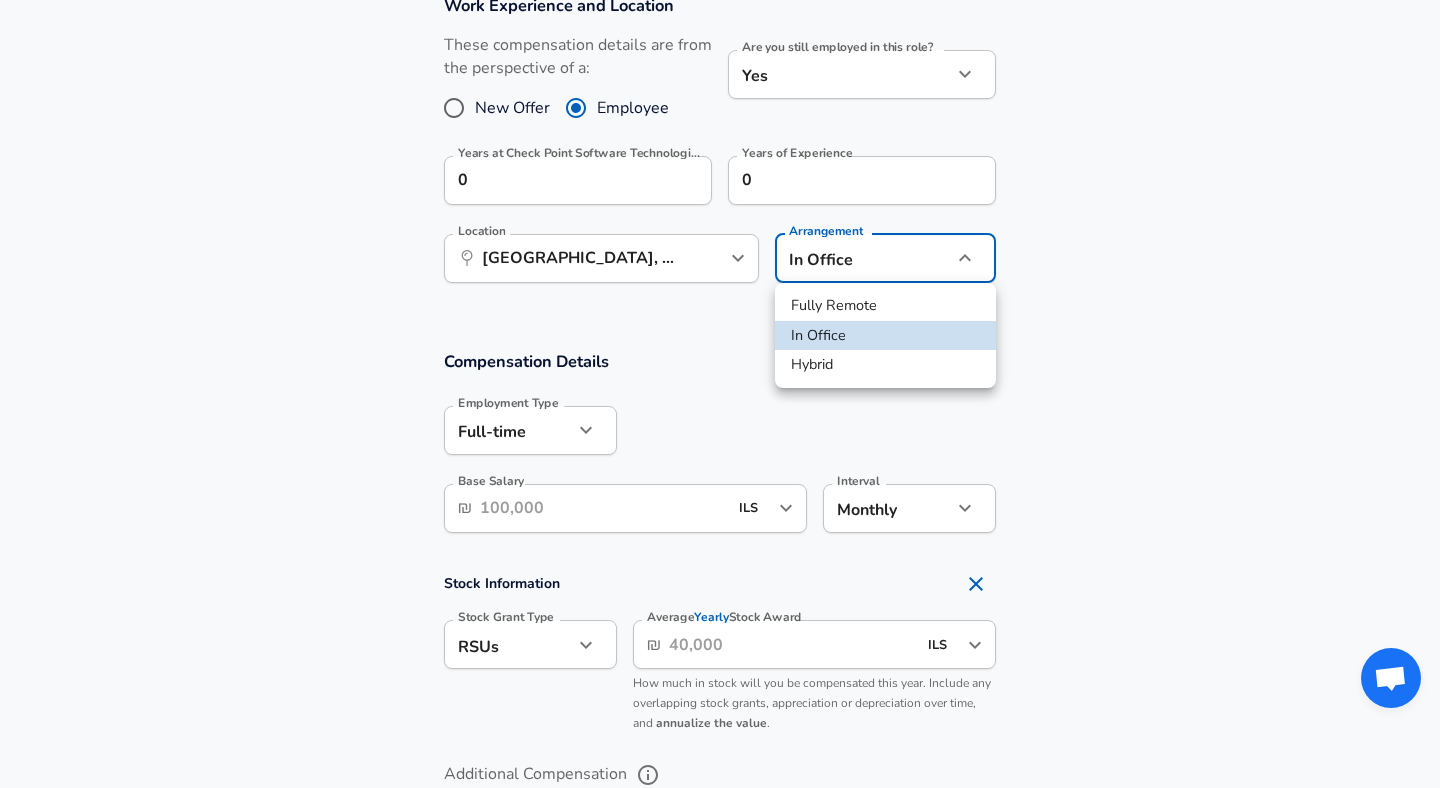 click on "Restart Add Your Salary Upload your offer letter   to verify your submission Enhance Privacy and Anonymity No Automatically hides specific fields until there are enough submissions to safely display the full details.   More Details Based on your submission and the data points that we have already collected, we will automatically hide and anonymize specific fields if there aren't enough data points to remain sufficiently anonymous. Company & Title Information   Enter the company you received your offer from Company Check Point Software Technologies Company   Select the title that closest resembles your official title. This should be similar to the title that was present on your offer letter. Title Software Engineer Title Job Family Software Engineer Job Family   Select a Specialization that best fits your role. If you can't find one, select 'Other' to enter a custom specialization Select Specialization Distributed Systems (Back-End) Distributed Systems (Back-End) Select Specialization   Level Software Engineer" at bounding box center [720, -489] 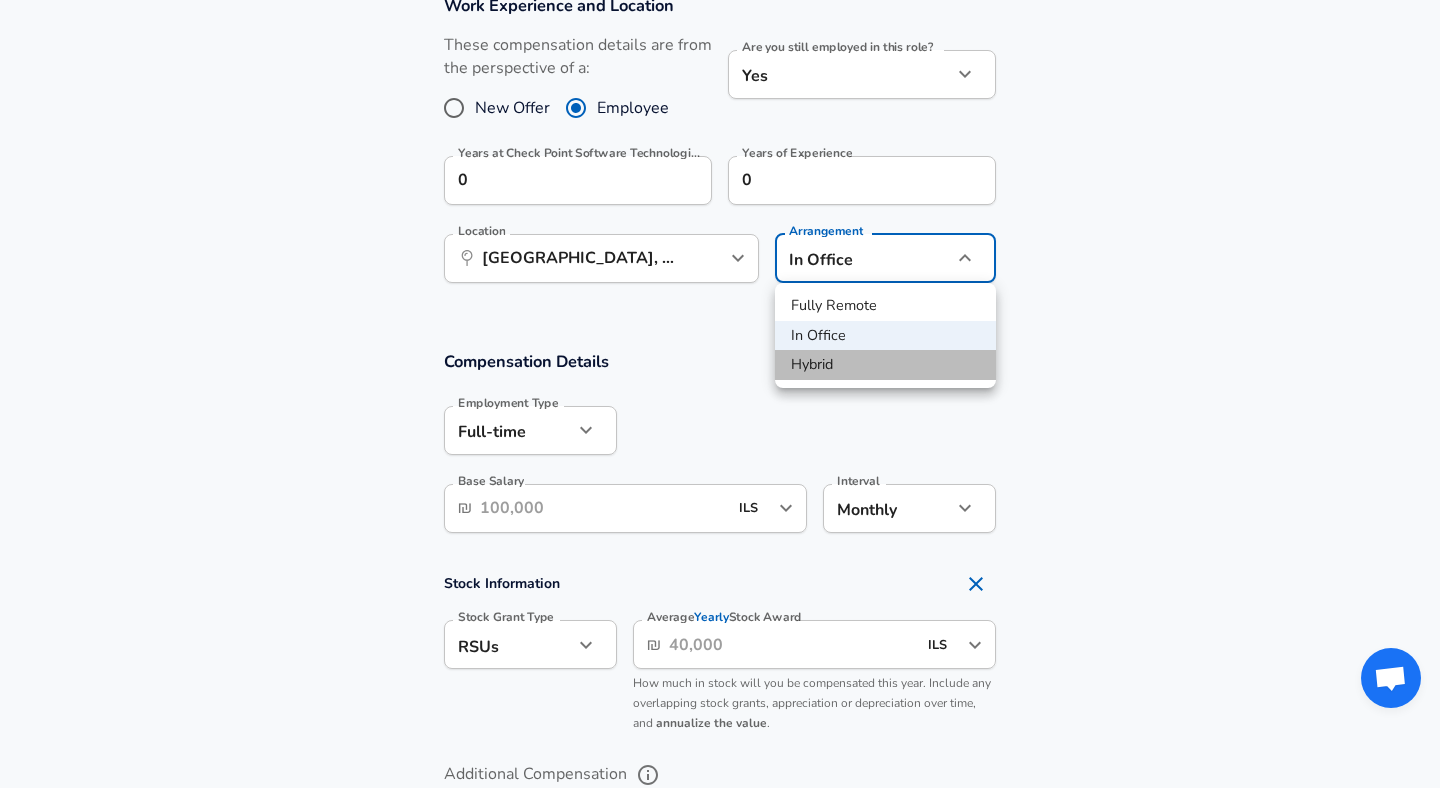 click on "Hybrid" at bounding box center [885, 365] 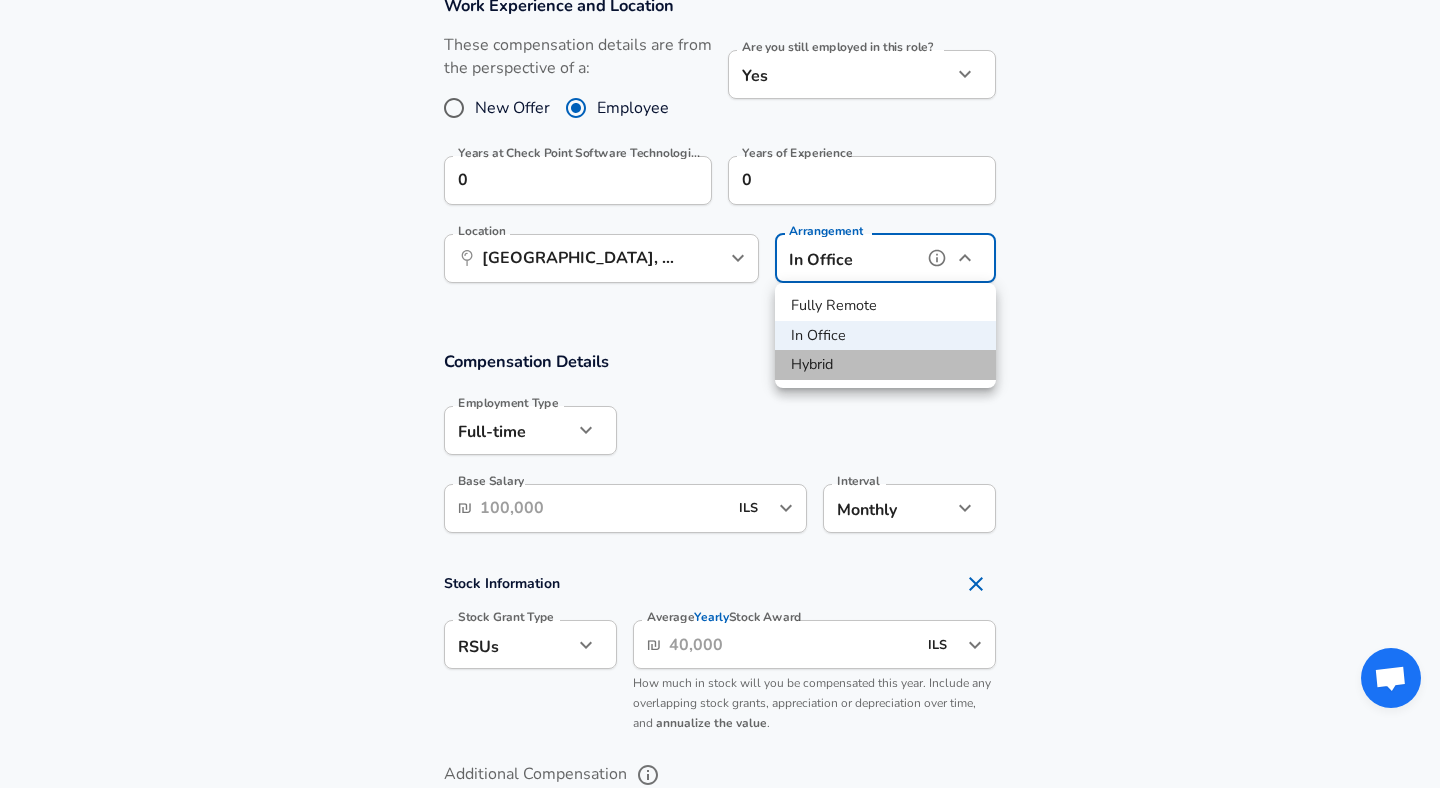 type on "hybrid" 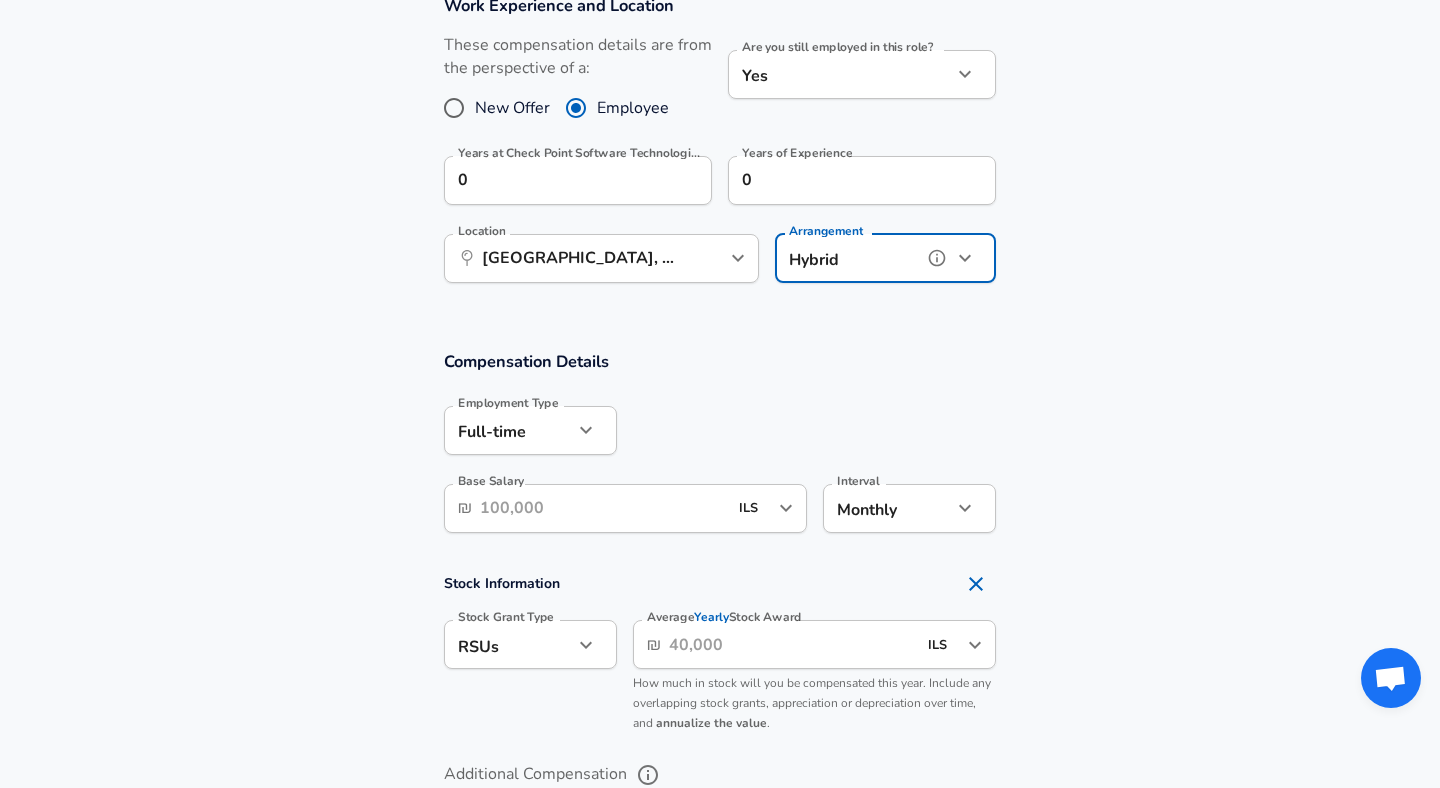 scroll, scrollTop: 982, scrollLeft: 0, axis: vertical 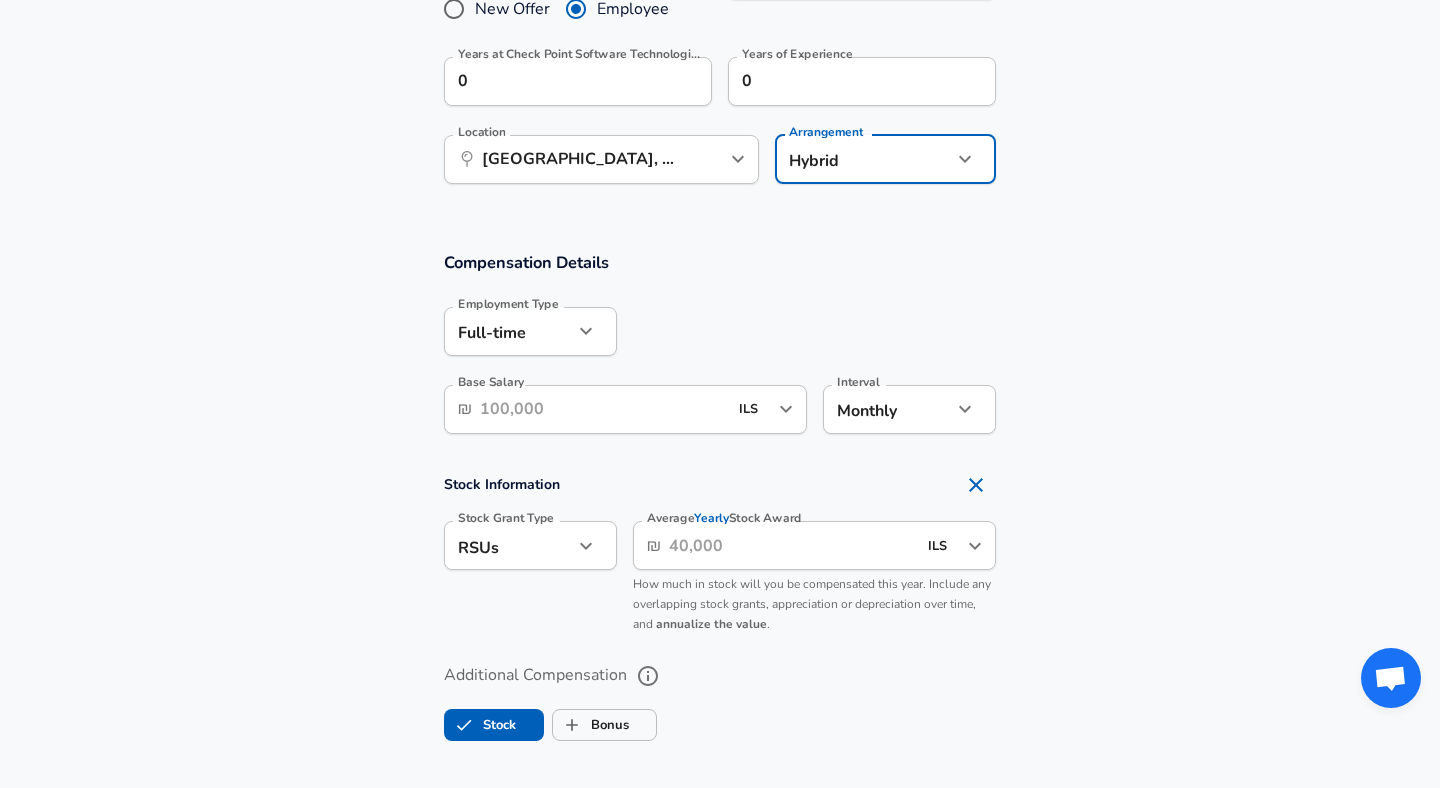 click on "Base Salary" at bounding box center [603, 409] 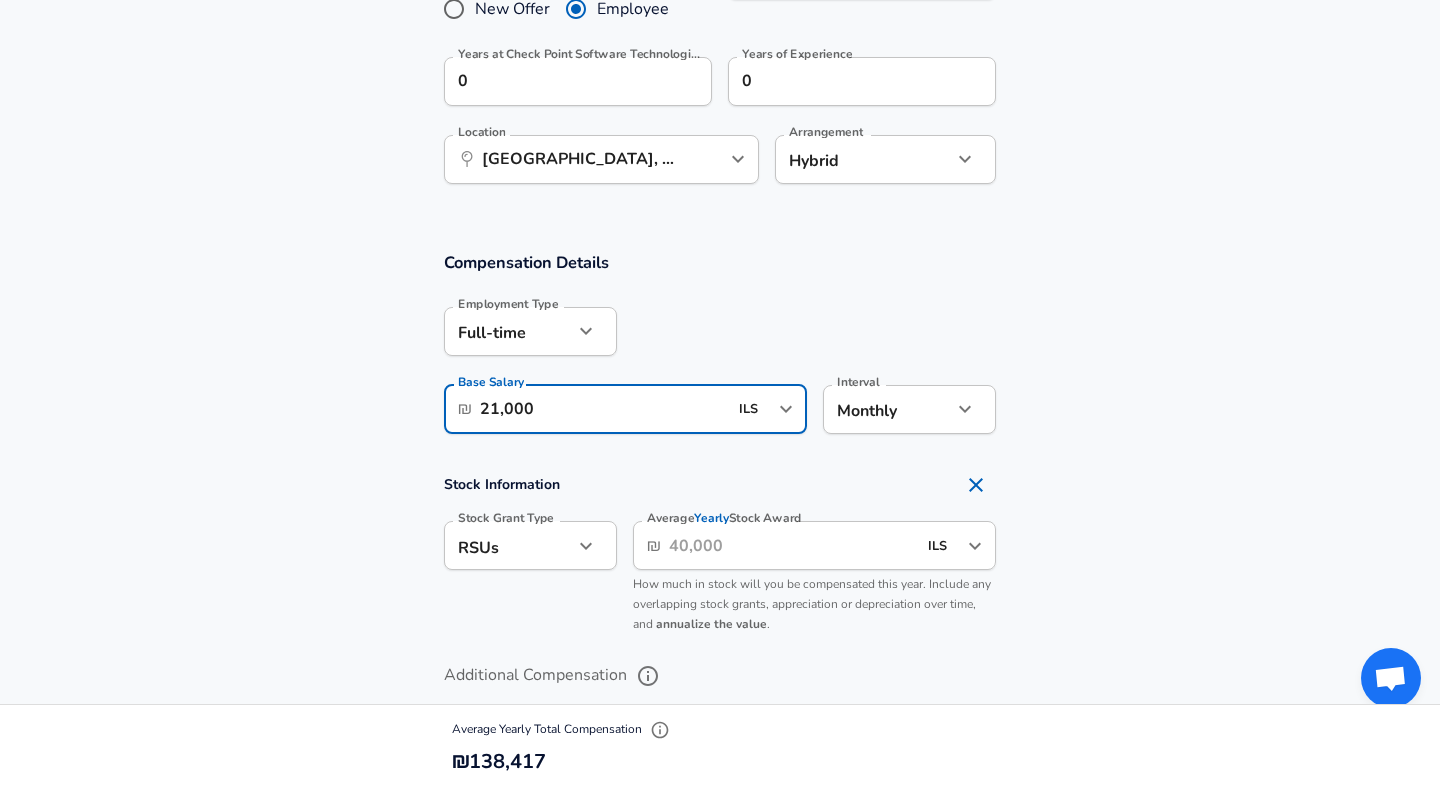 type on "21,000" 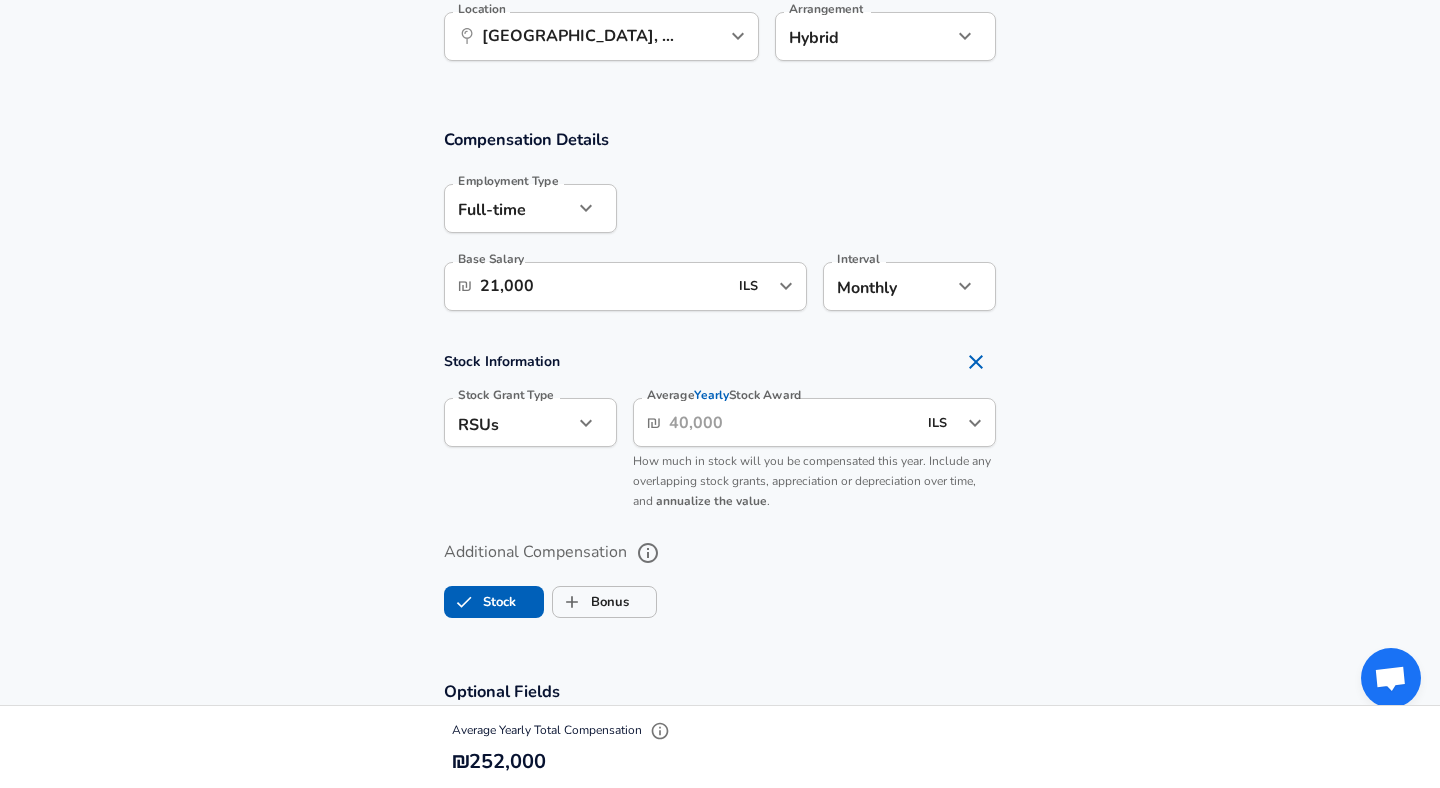 scroll, scrollTop: 1128, scrollLeft: 0, axis: vertical 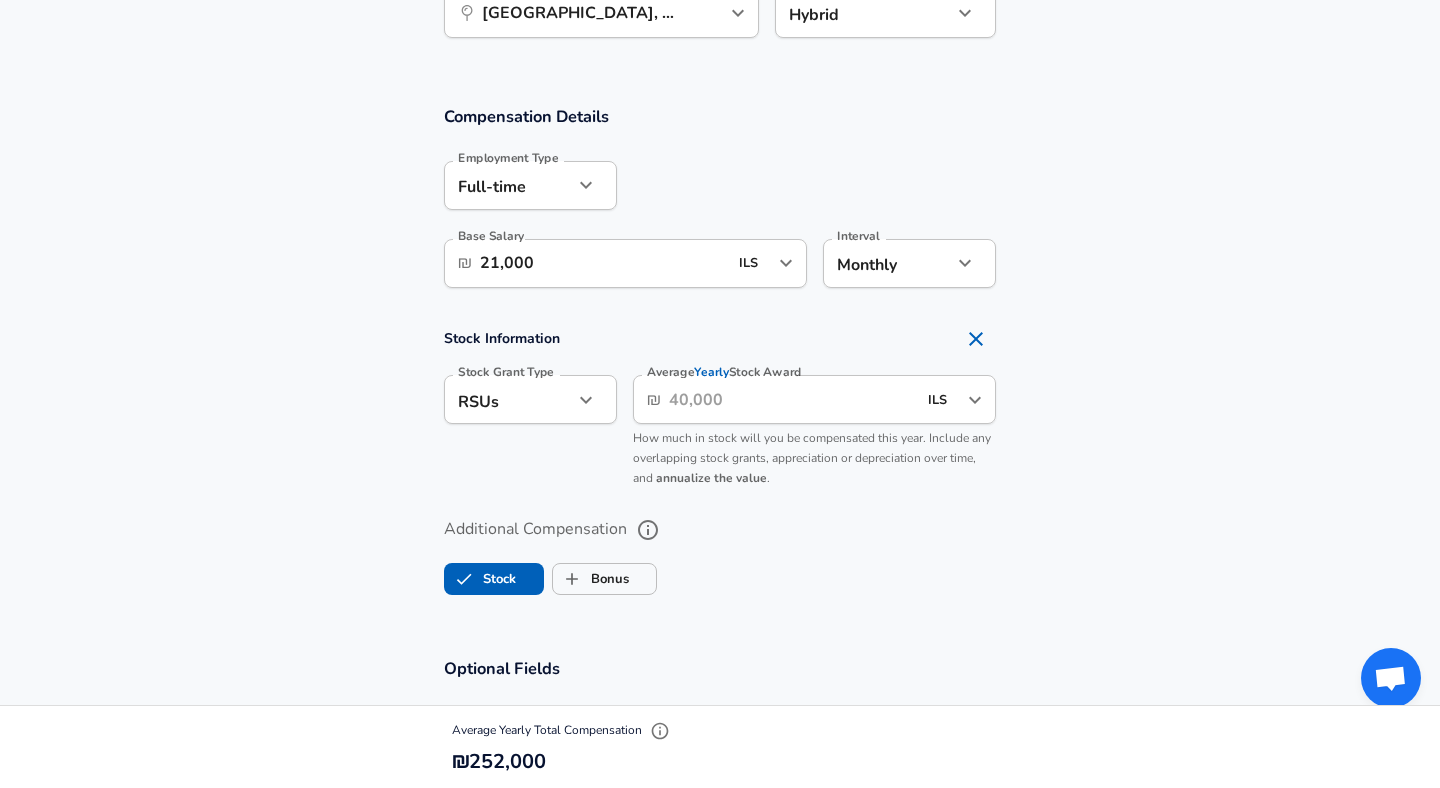 click on "Average  Yearly  Stock Award" at bounding box center [792, 399] 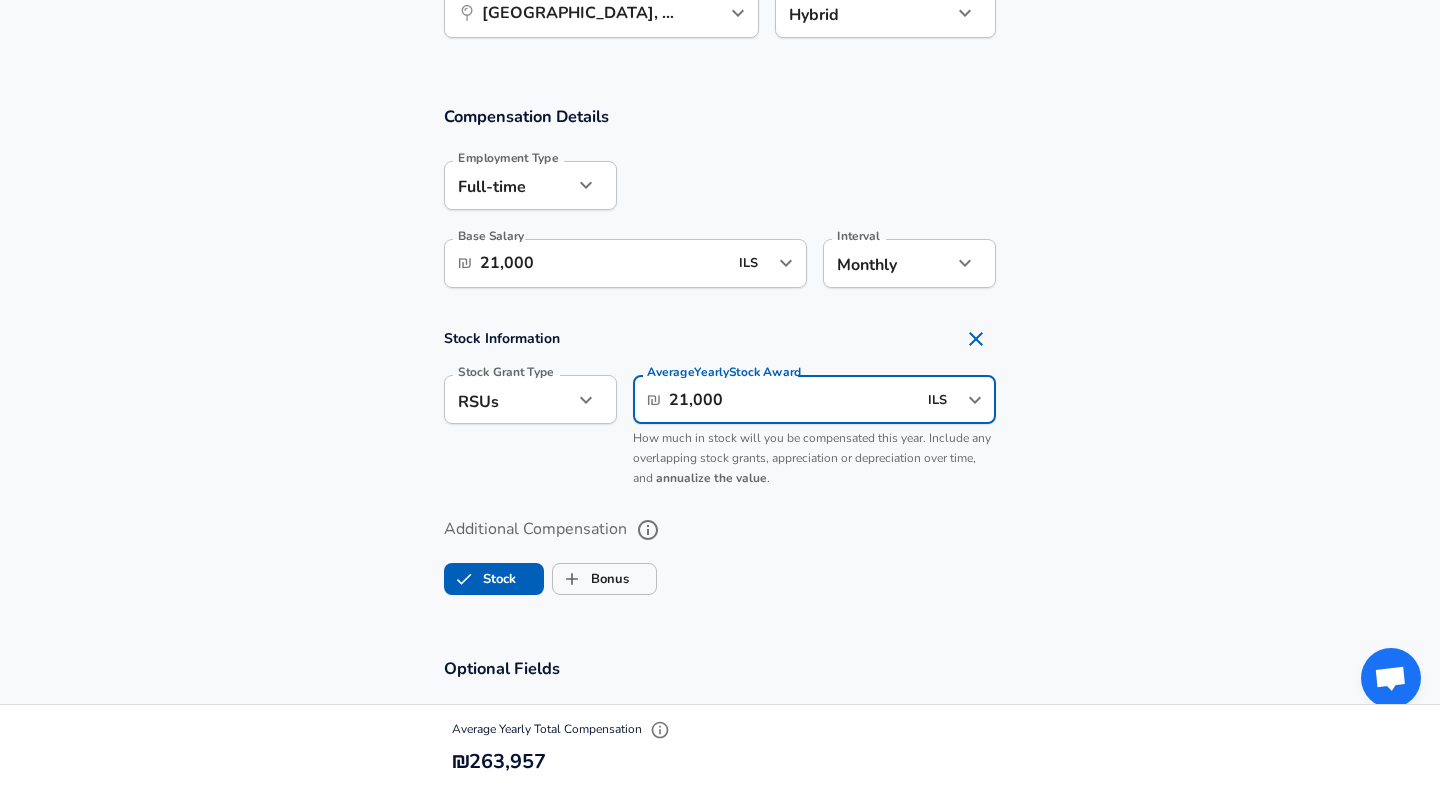 type on "21,000" 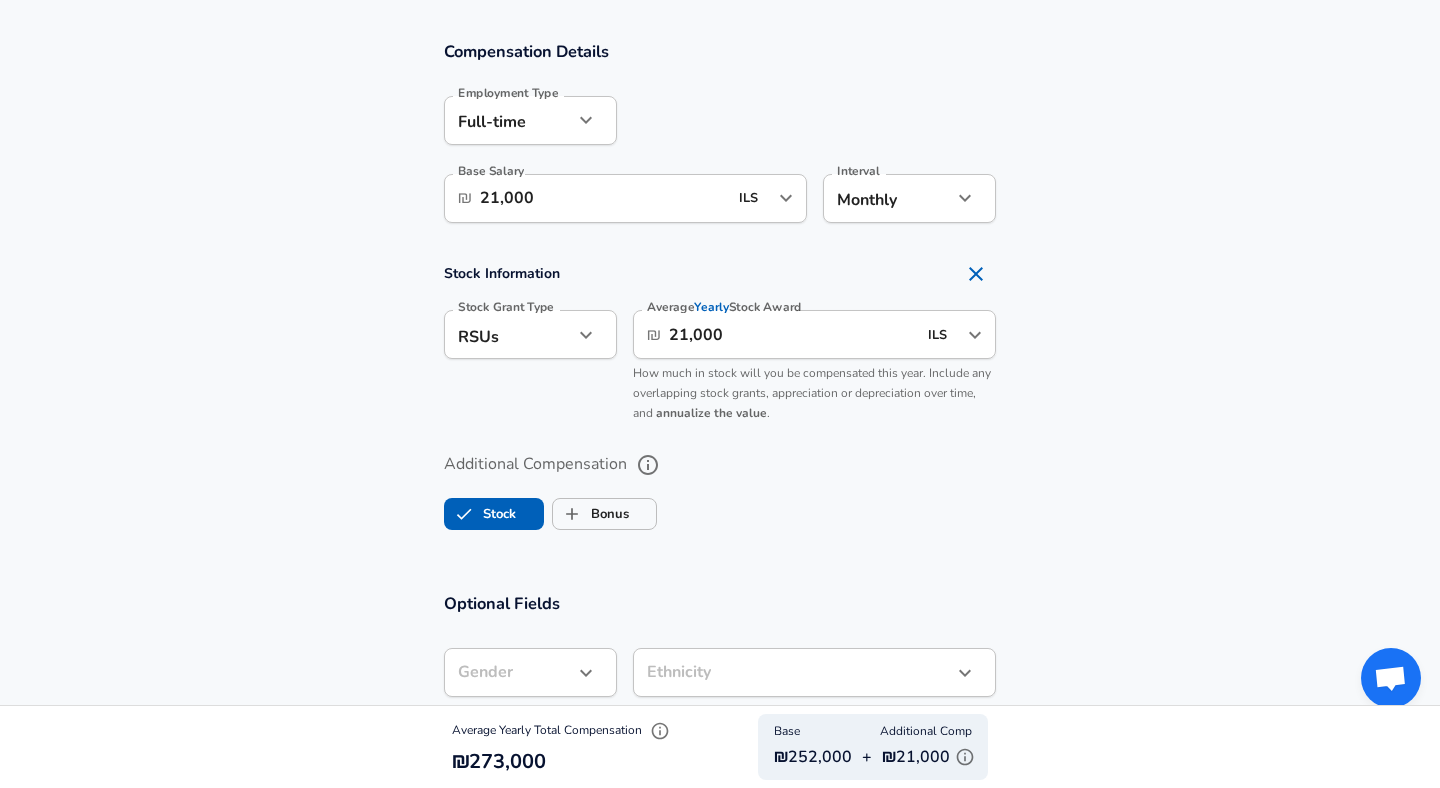 scroll, scrollTop: 1204, scrollLeft: 0, axis: vertical 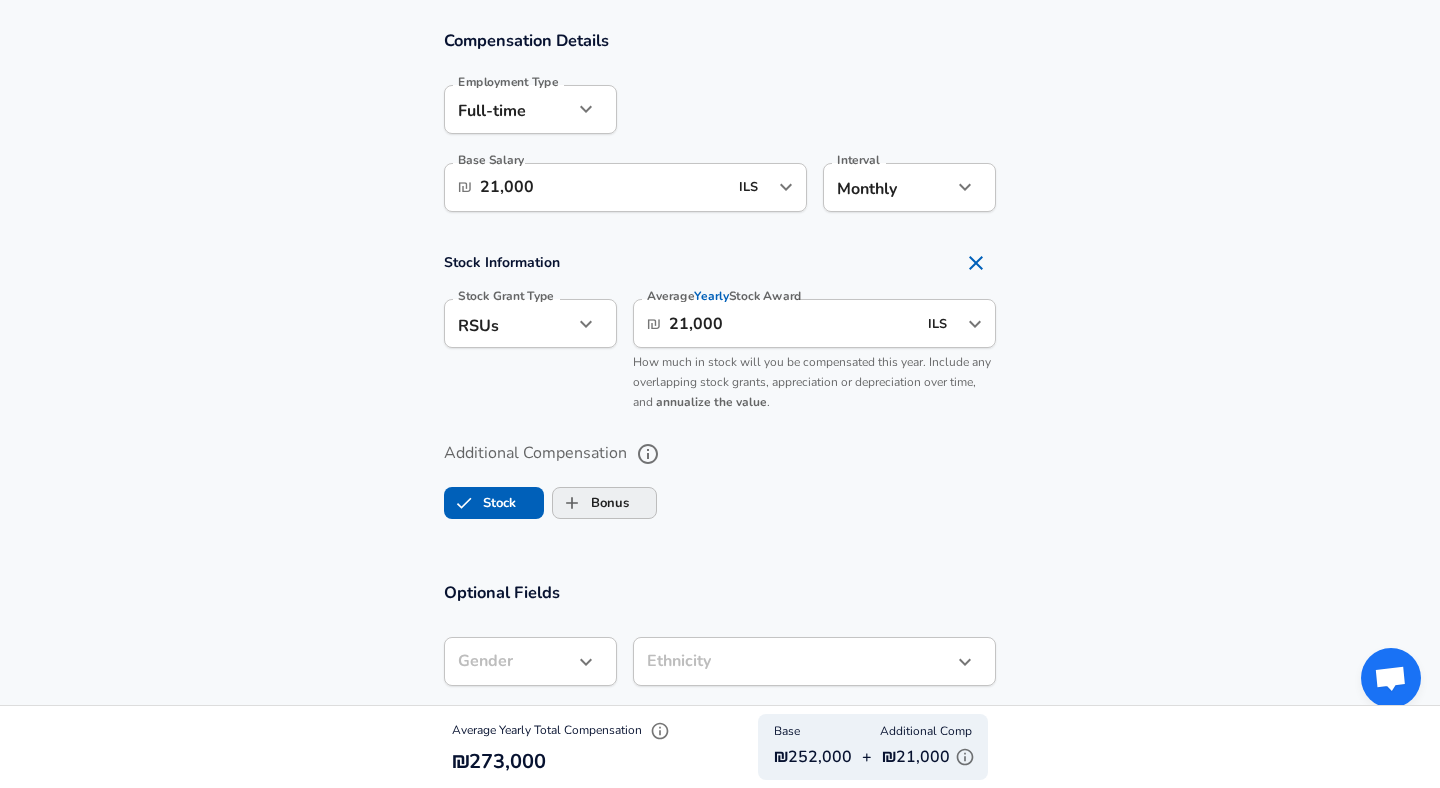 click on "Bonus" at bounding box center (591, 503) 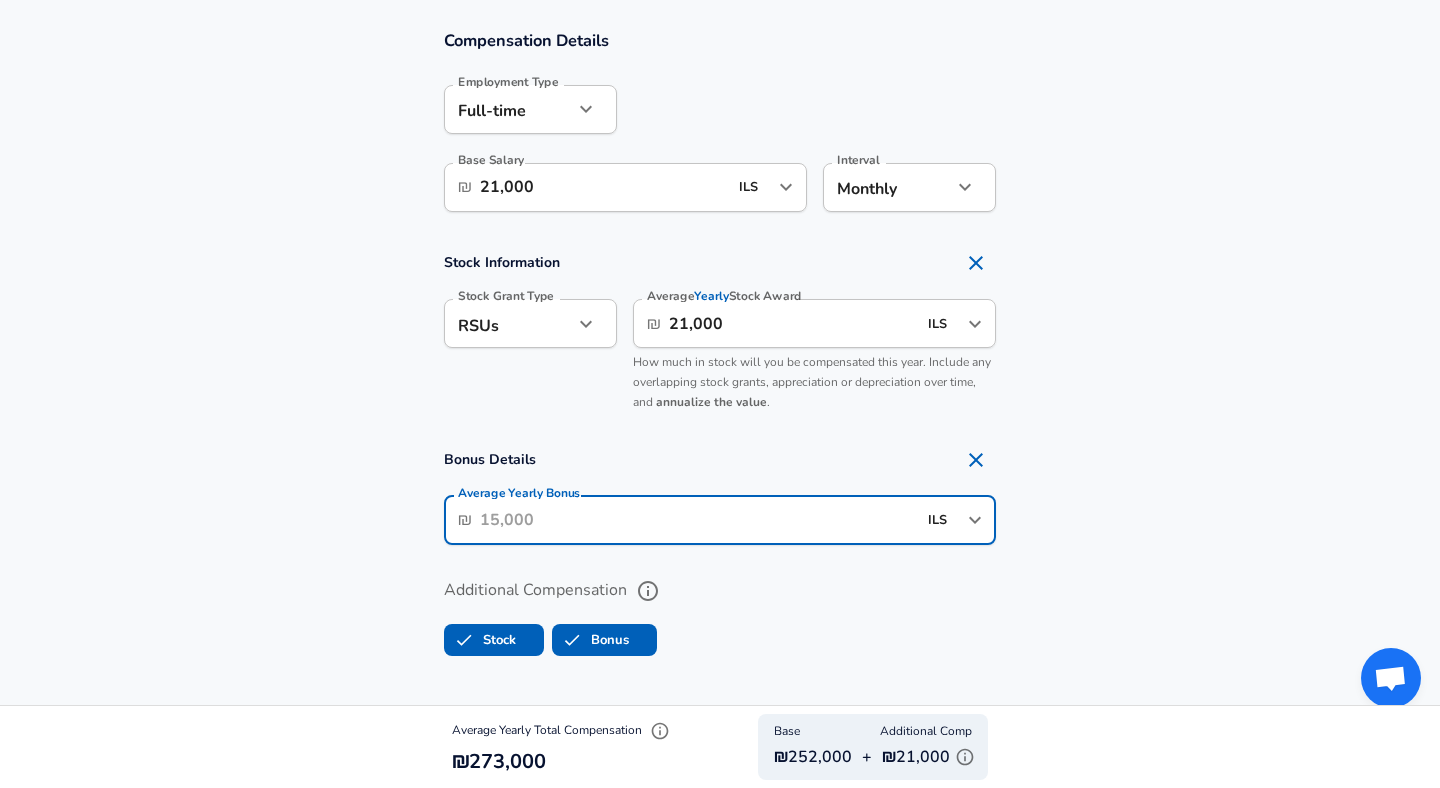 click on "Average Yearly Bonus" at bounding box center (698, 520) 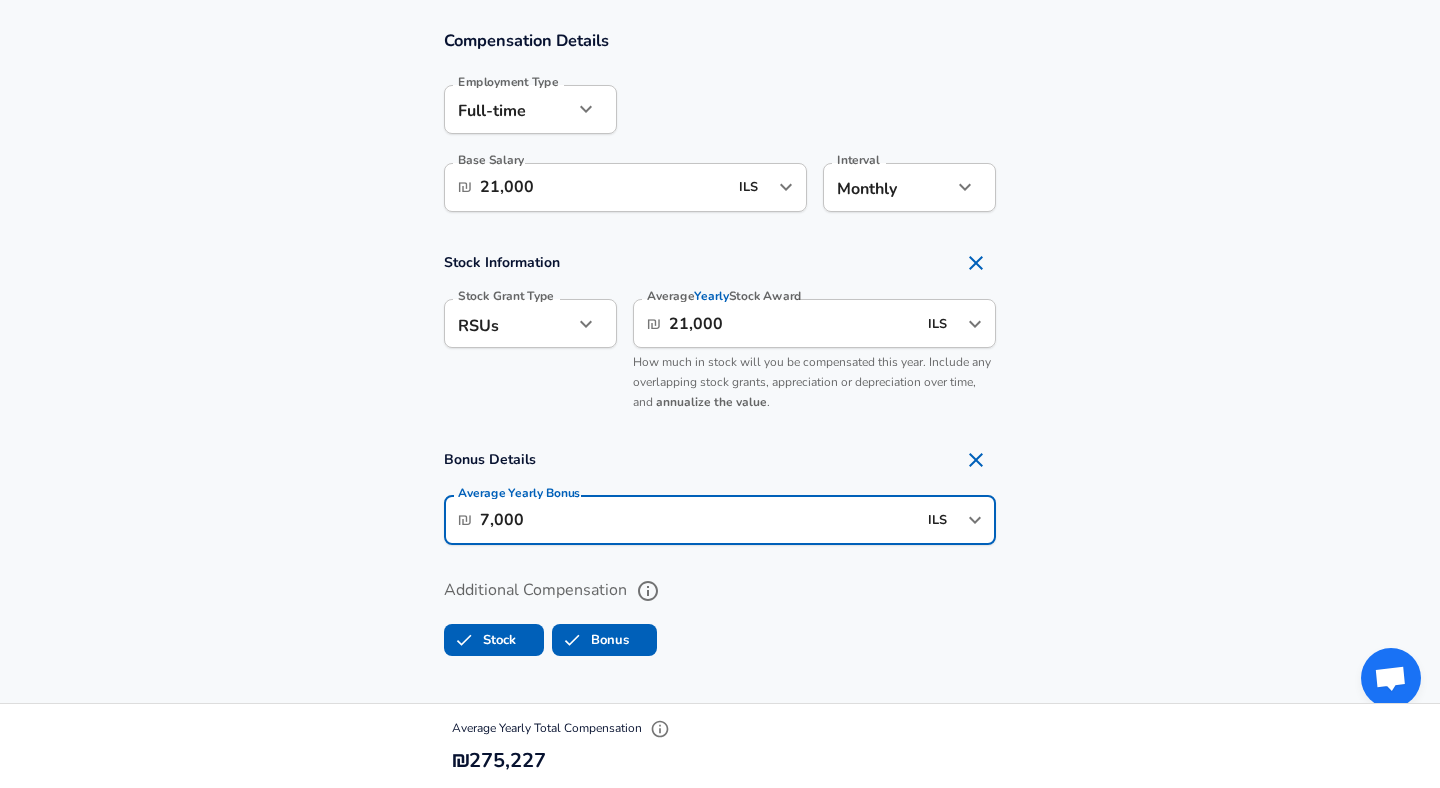 type on "7,000" 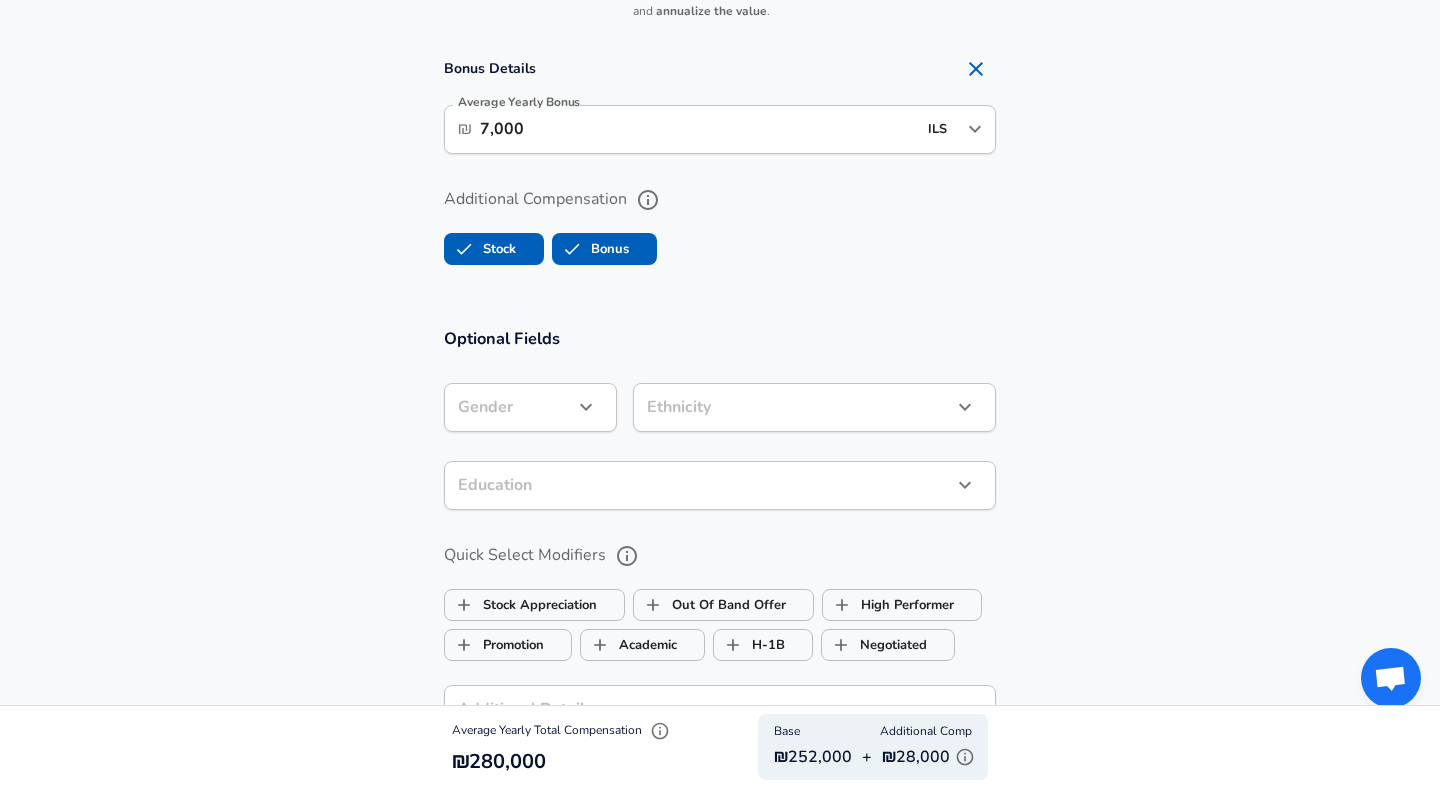 scroll, scrollTop: 1606, scrollLeft: 0, axis: vertical 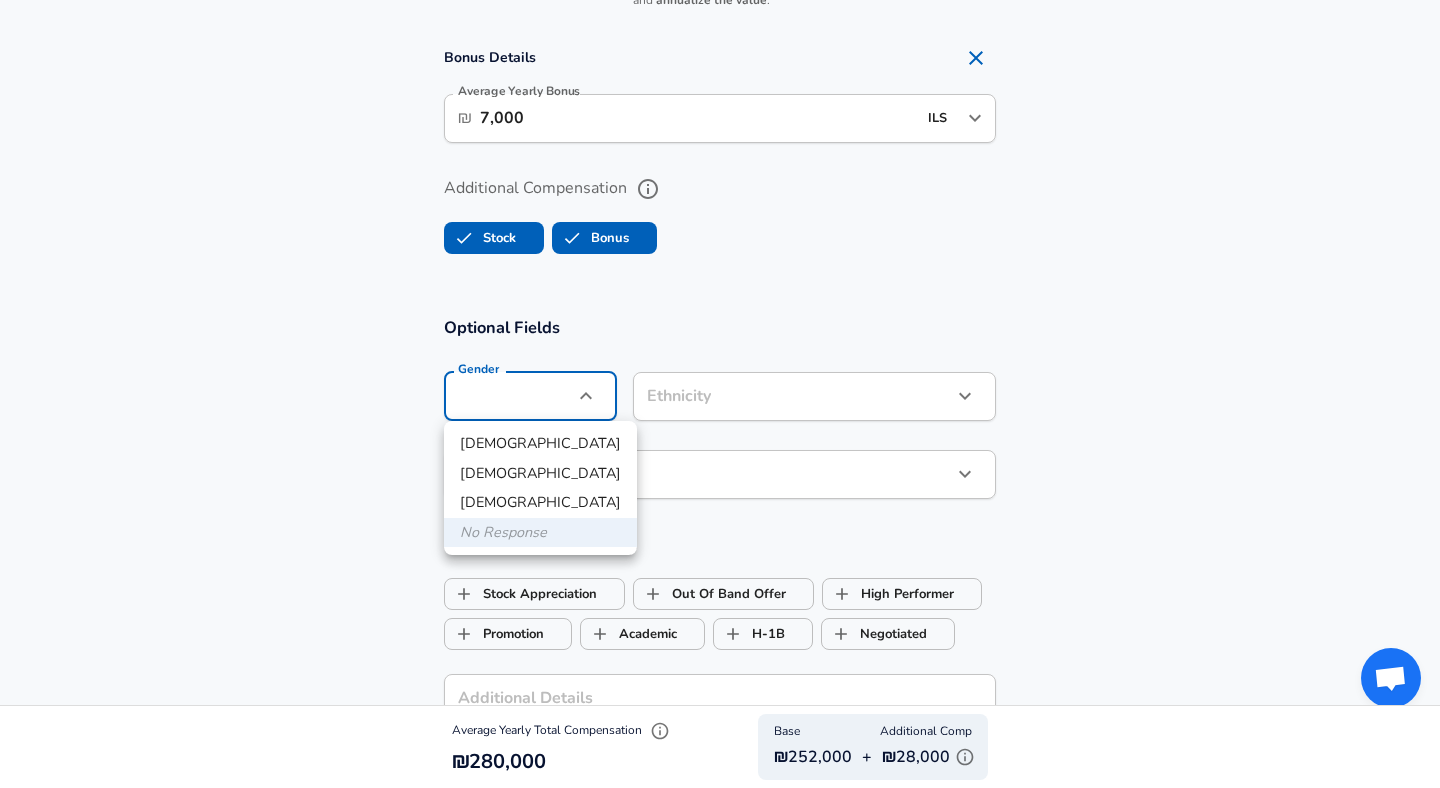 click on "Restart Add Your Salary Upload your offer letter   to verify your submission Enhance Privacy and Anonymity No Automatically hides specific fields until there are enough submissions to safely display the full details.   More Details Based on your submission and the data points that we have already collected, we will automatically hide and anonymize specific fields if there aren't enough data points to remain sufficiently anonymous. Company & Title Information   Enter the company you received your offer from Company Check Point Software Technologies Company   Select the title that closest resembles your official title. This should be similar to the title that was present on your offer letter. Title Software Engineer Title Job Family Software Engineer Job Family   Select a Specialization that best fits your role. If you can't find one, select 'Other' to enter a custom specialization Select Specialization Distributed Systems (Back-End) Distributed Systems (Back-End) Select Specialization   Level Software Engineer" at bounding box center [720, -1212] 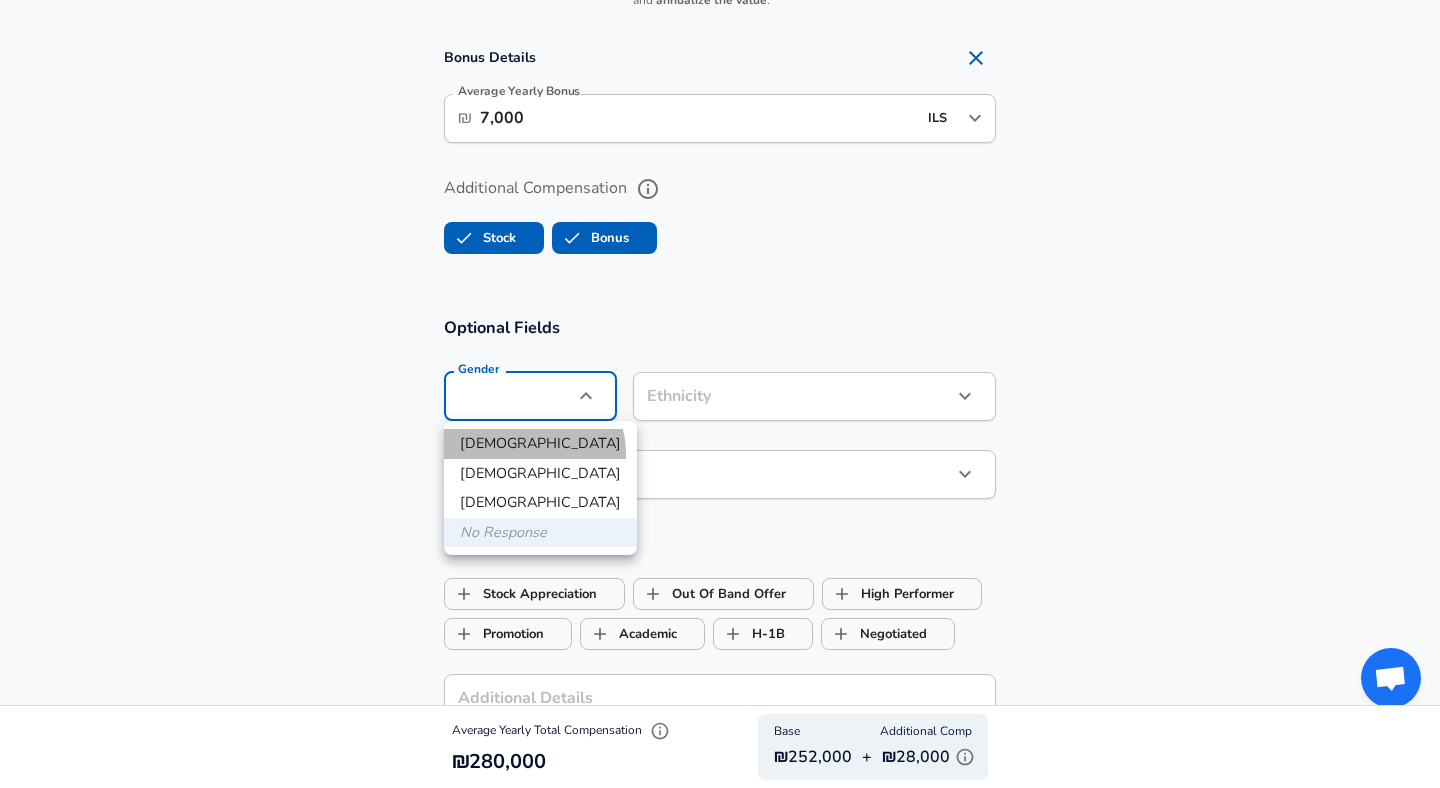 click on "[DEMOGRAPHIC_DATA]" at bounding box center [540, 444] 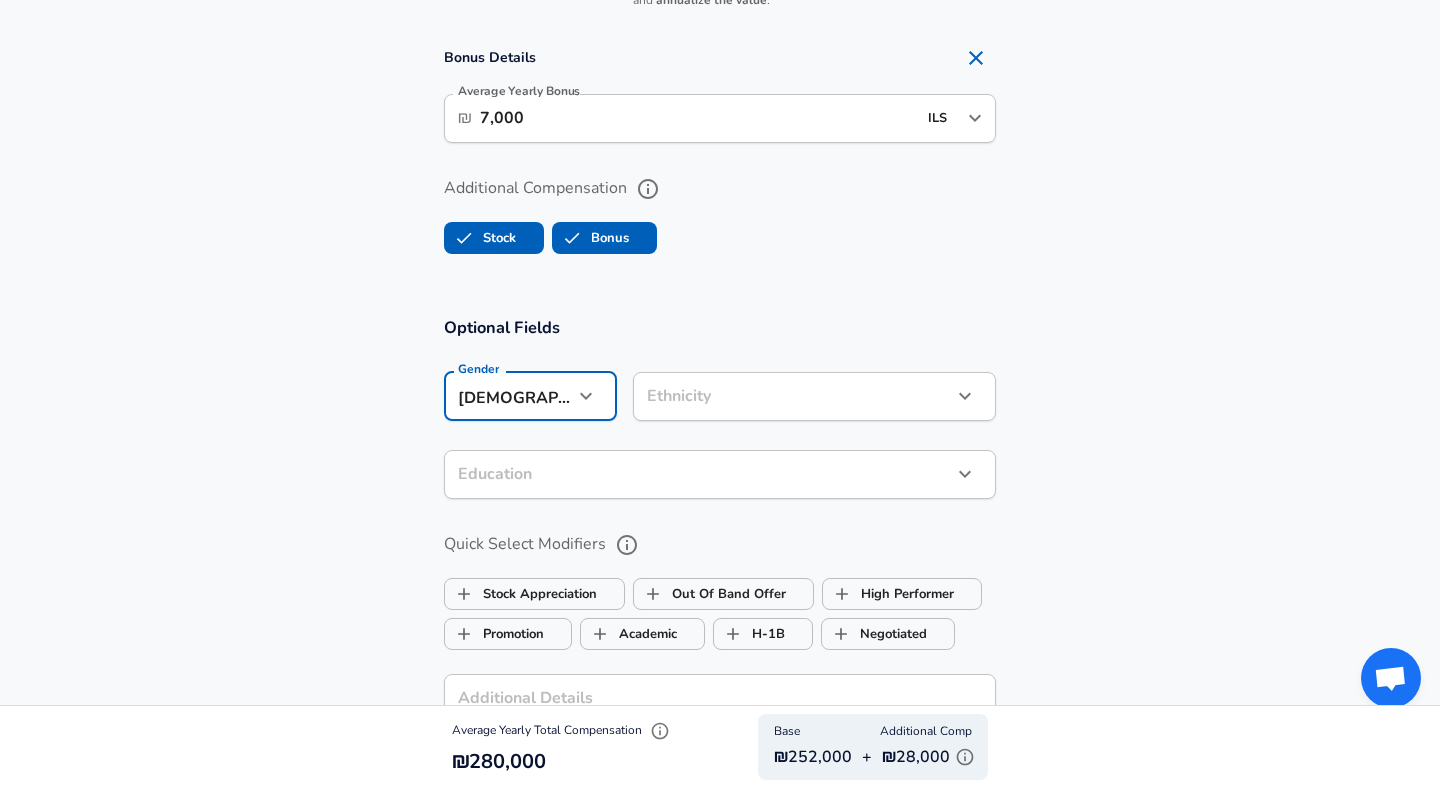 click on "Restart Add Your Salary Upload your offer letter   to verify your submission Enhance Privacy and Anonymity No Automatically hides specific fields until there are enough submissions to safely display the full details.   More Details Based on your submission and the data points that we have already collected, we will automatically hide and anonymize specific fields if there aren't enough data points to remain sufficiently anonymous. Company & Title Information   Enter the company you received your offer from Company Check Point Software Technologies Company   Select the title that closest resembles your official title. This should be similar to the title that was present on your offer letter. Title Software Engineer Title Job Family Software Engineer Job Family   Select a Specialization that best fits your role. If you can't find one, select 'Other' to enter a custom specialization Select Specialization Distributed Systems (Back-End) Distributed Systems (Back-End) Select Specialization   Level Software Engineer" at bounding box center [720, -1212] 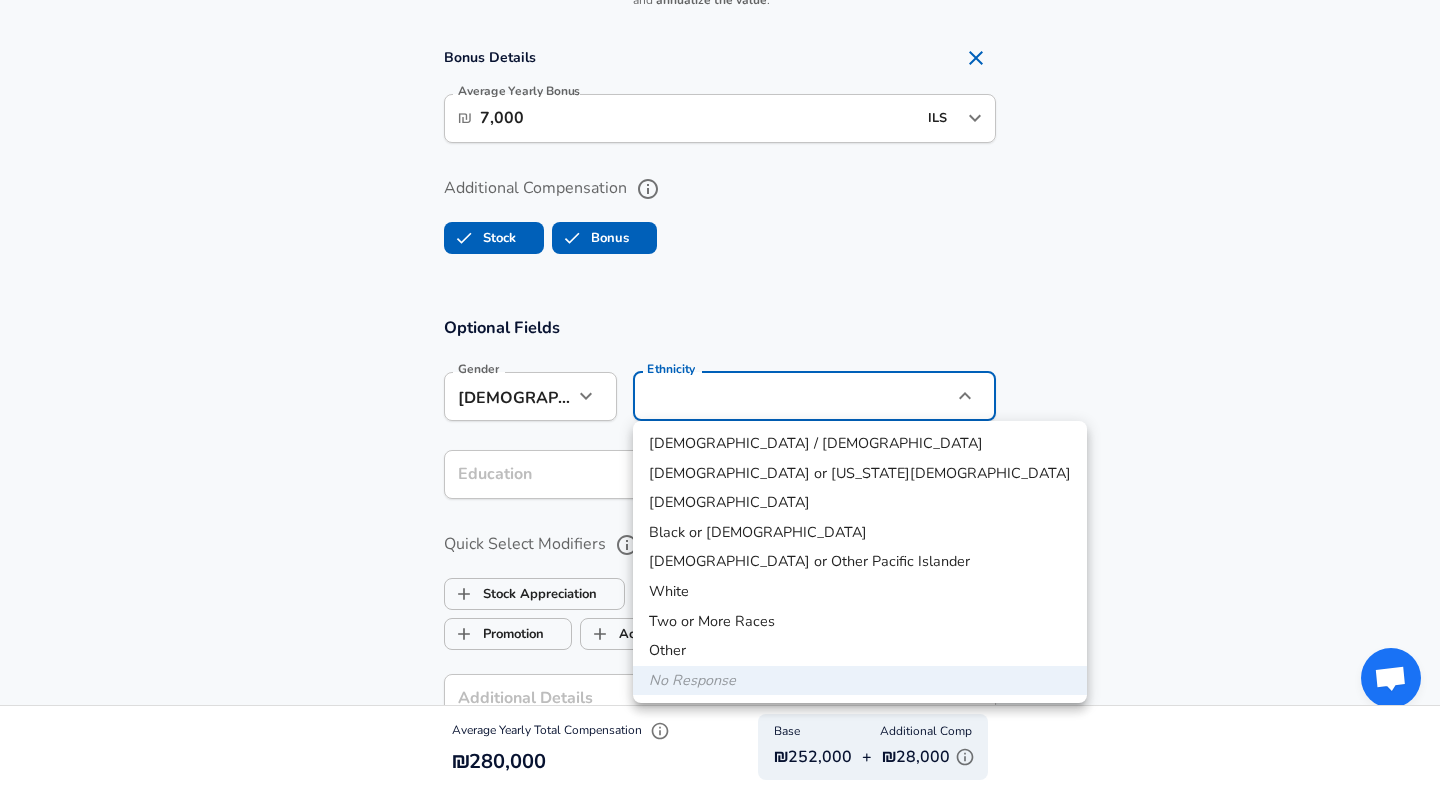 click on "White" at bounding box center [860, 592] 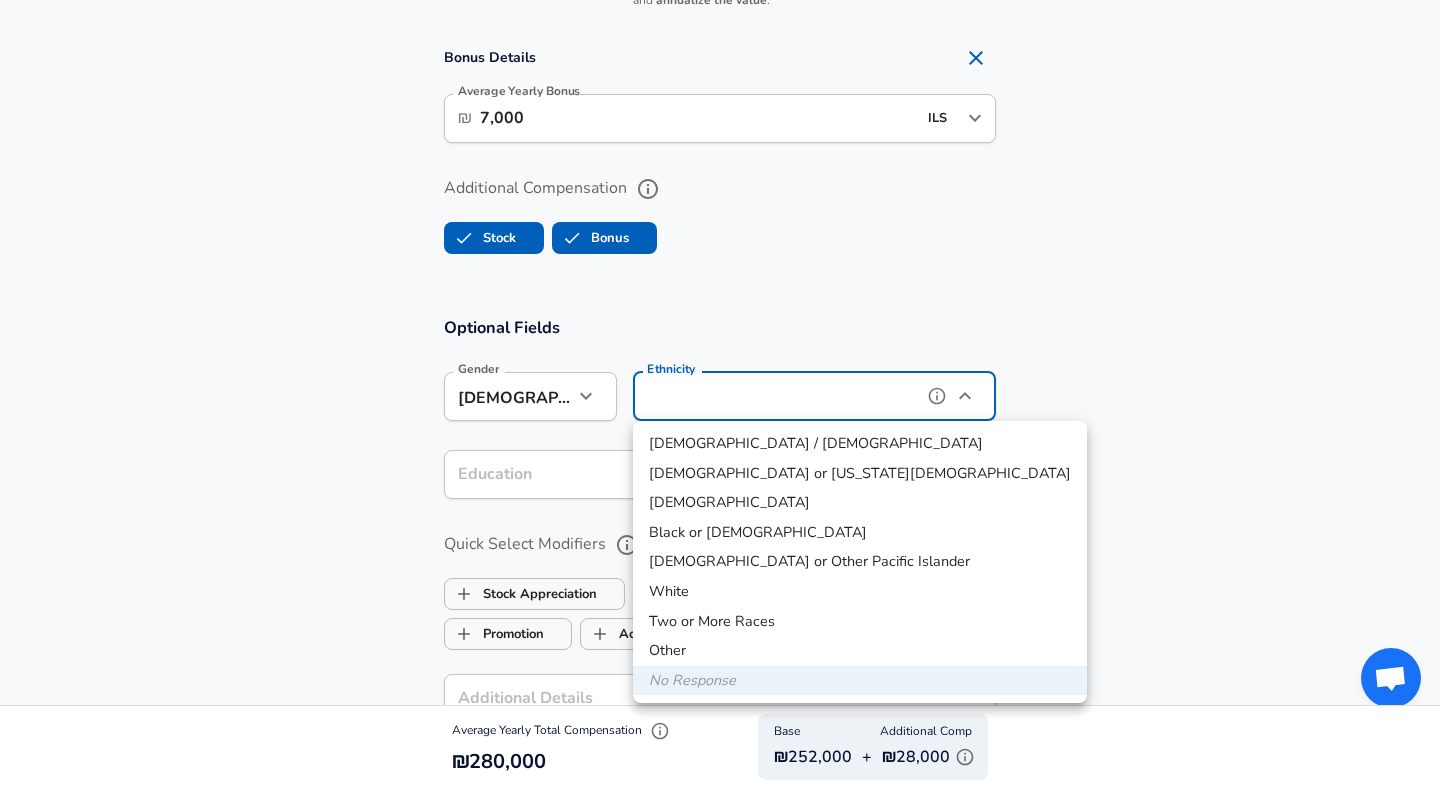 type on "White" 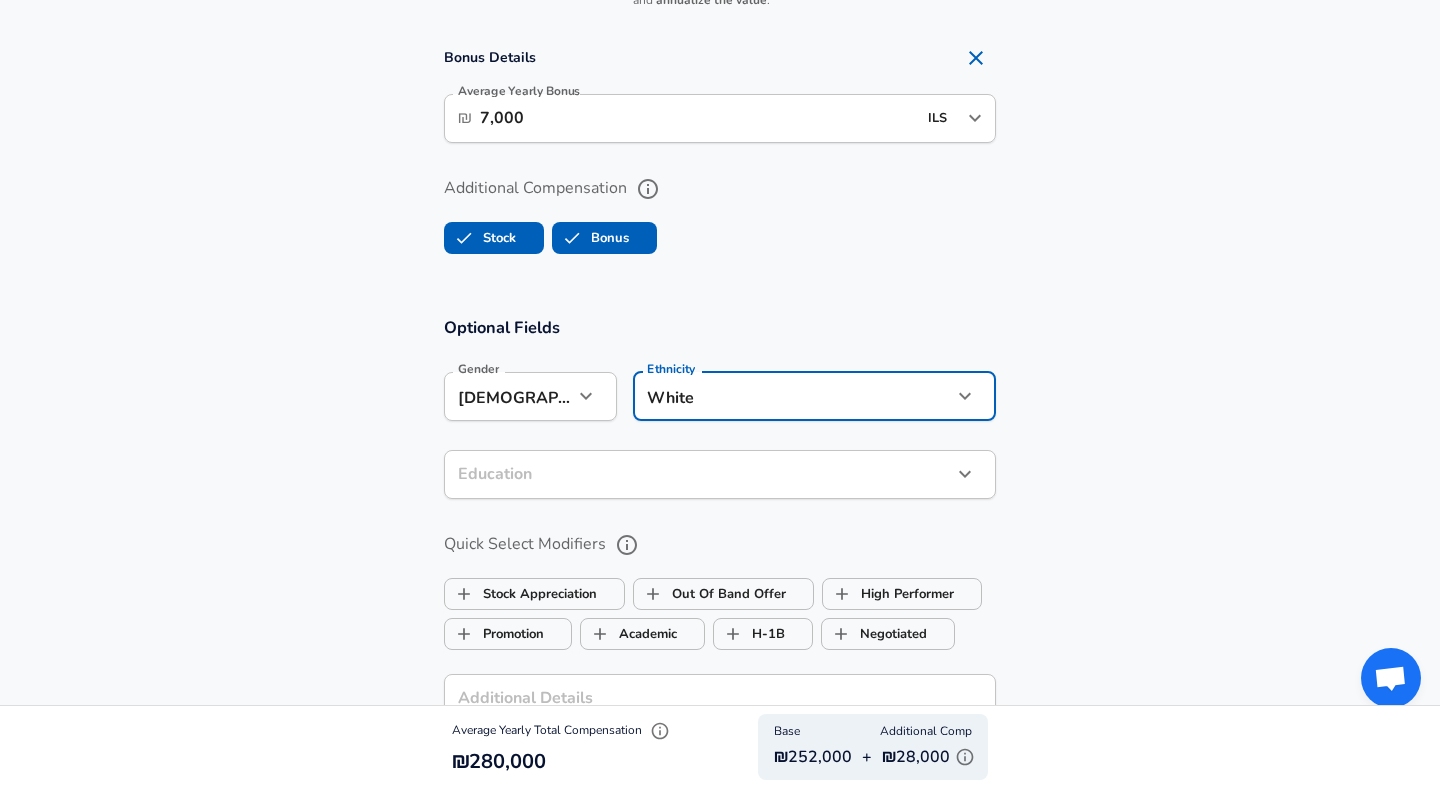 click on "Restart Add Your Salary Upload your offer letter   to verify your submission Enhance Privacy and Anonymity No Automatically hides specific fields until there are enough submissions to safely display the full details.   More Details Based on your submission and the data points that we have already collected, we will automatically hide and anonymize specific fields if there aren't enough data points to remain sufficiently anonymous. Company & Title Information   Enter the company you received your offer from Company Check Point Software Technologies Company   Select the title that closest resembles your official title. This should be similar to the title that was present on your offer letter. Title Software Engineer Title Job Family Software Engineer Job Family   Select a Specialization that best fits your role. If you can't find one, select 'Other' to enter a custom specialization Select Specialization Distributed Systems (Back-End) Distributed Systems (Back-End) Select Specialization   Level Software Engineer" at bounding box center [720, -1212] 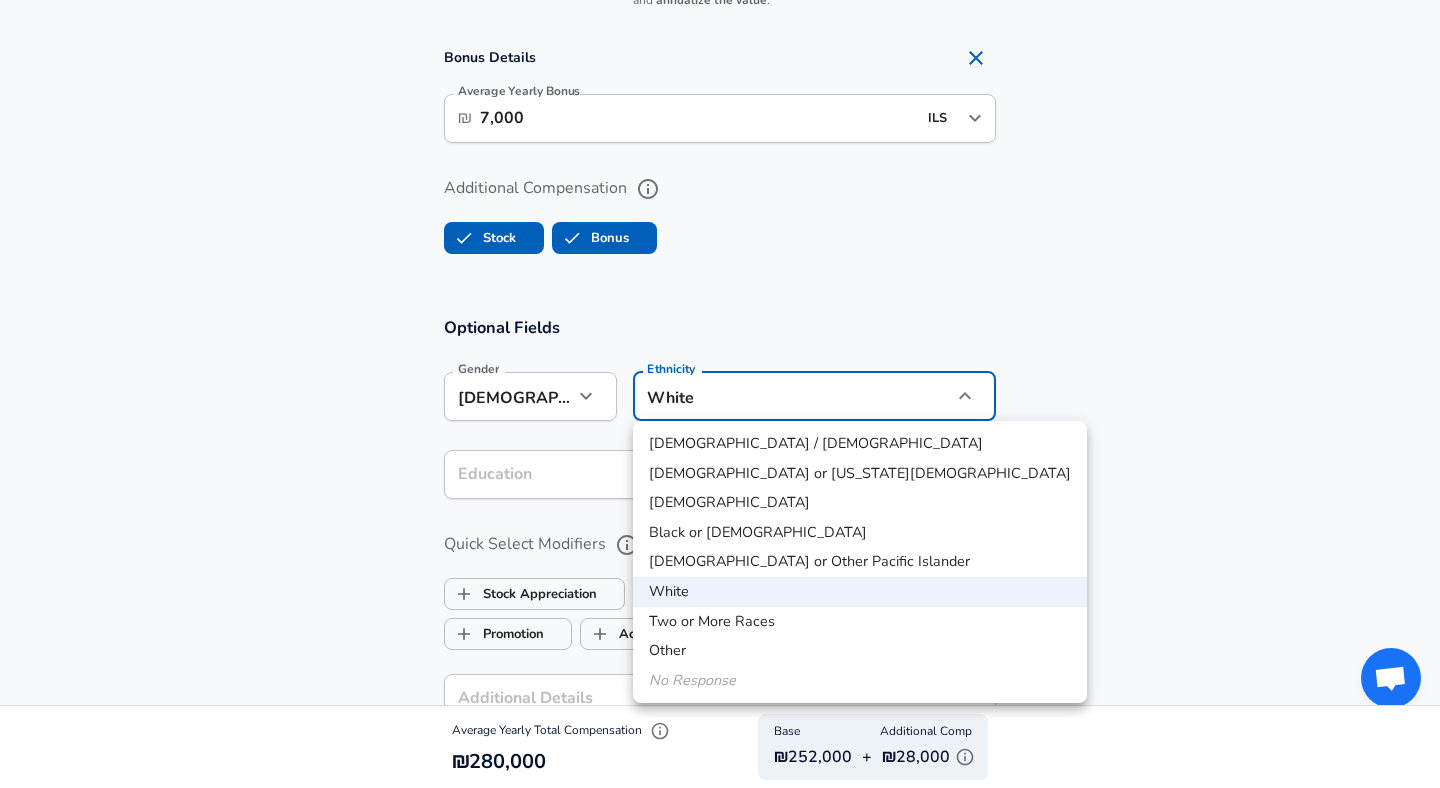 click at bounding box center (720, 394) 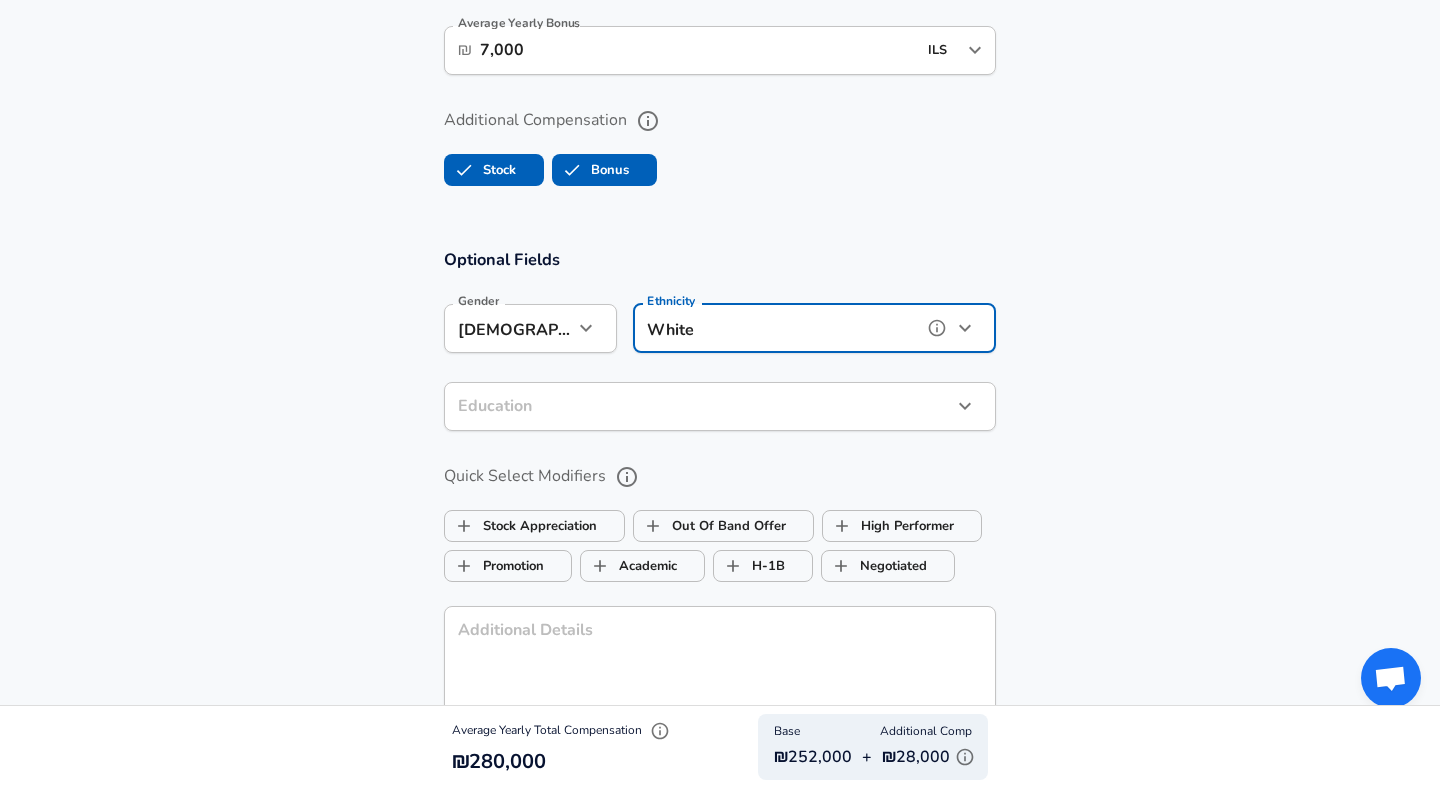 scroll, scrollTop: 1706, scrollLeft: 0, axis: vertical 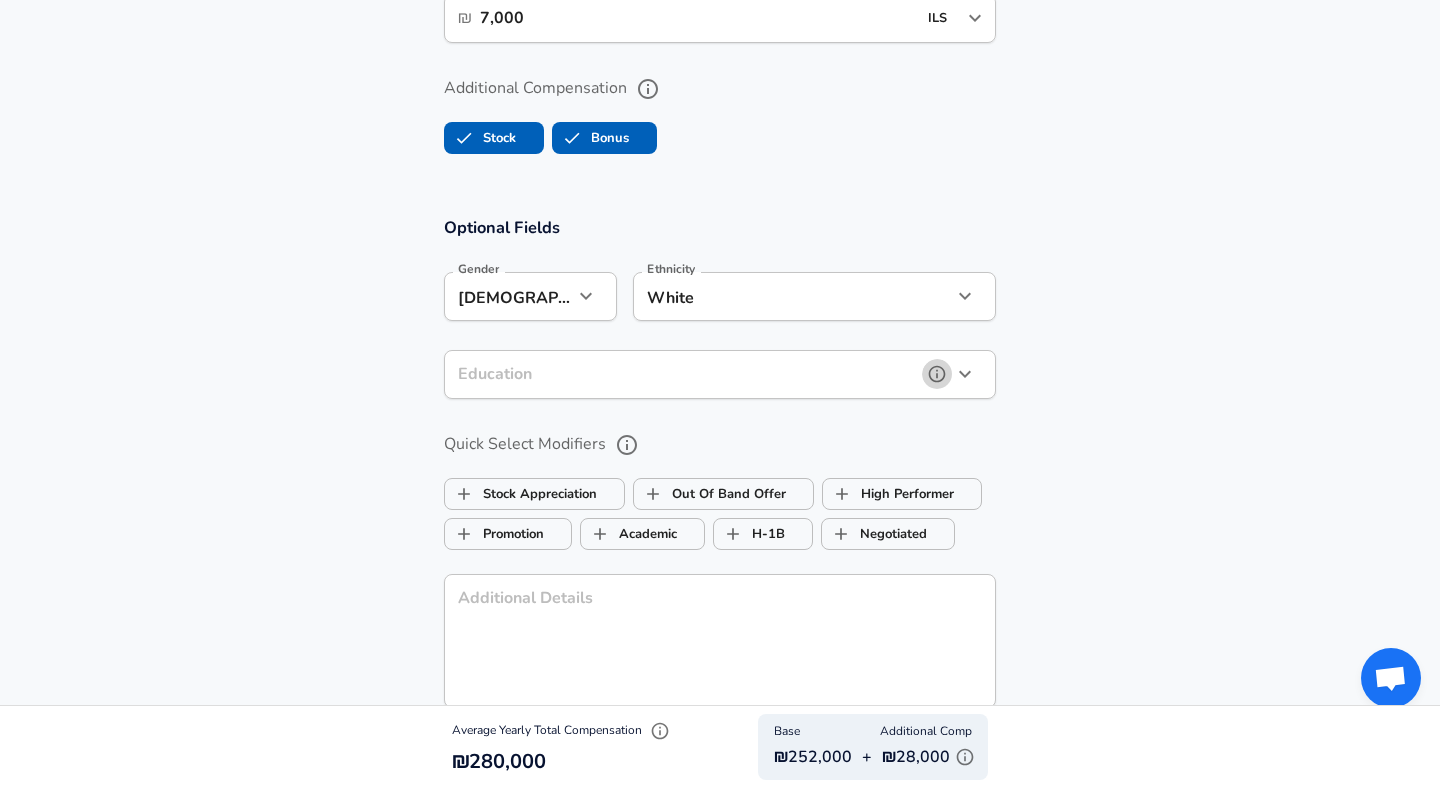 click 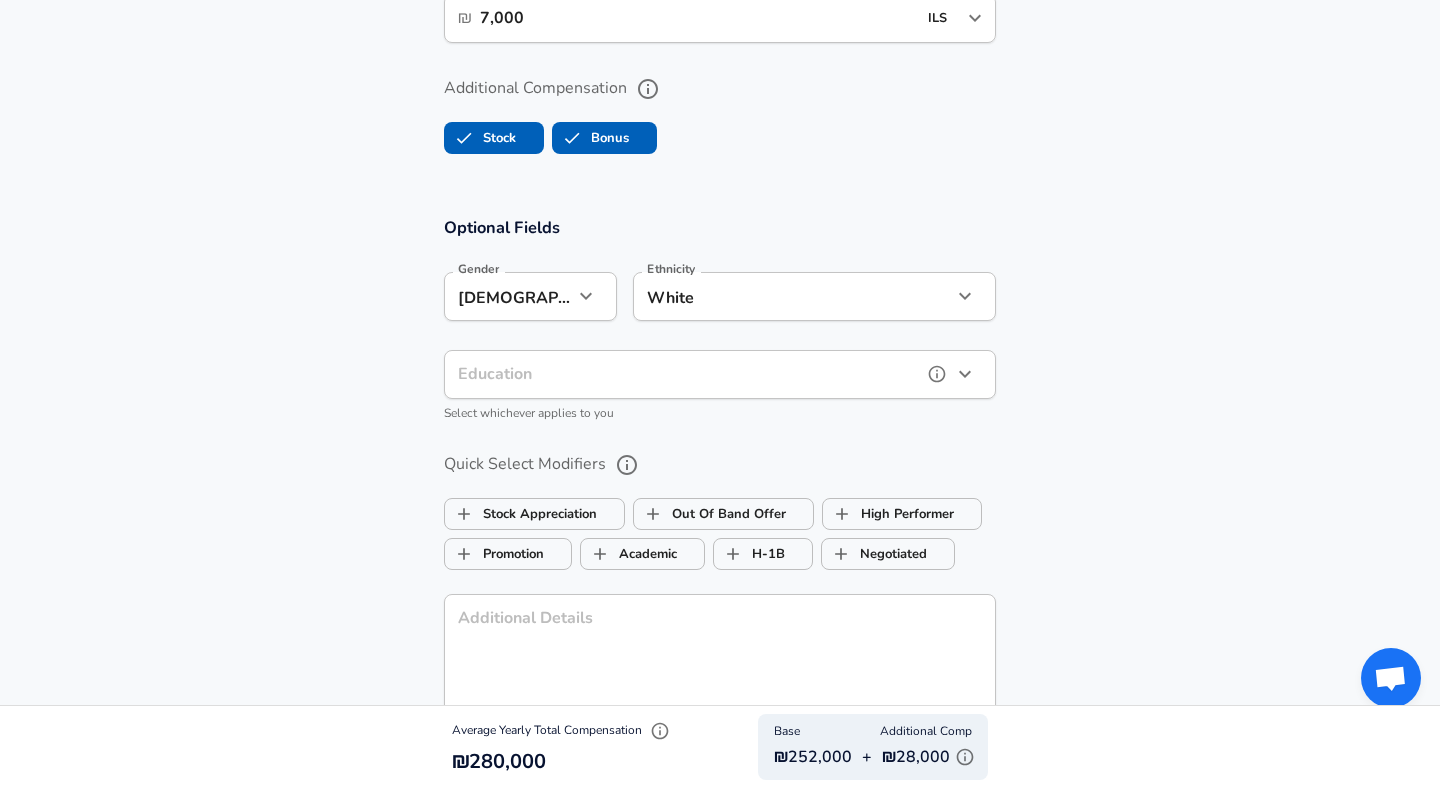 click 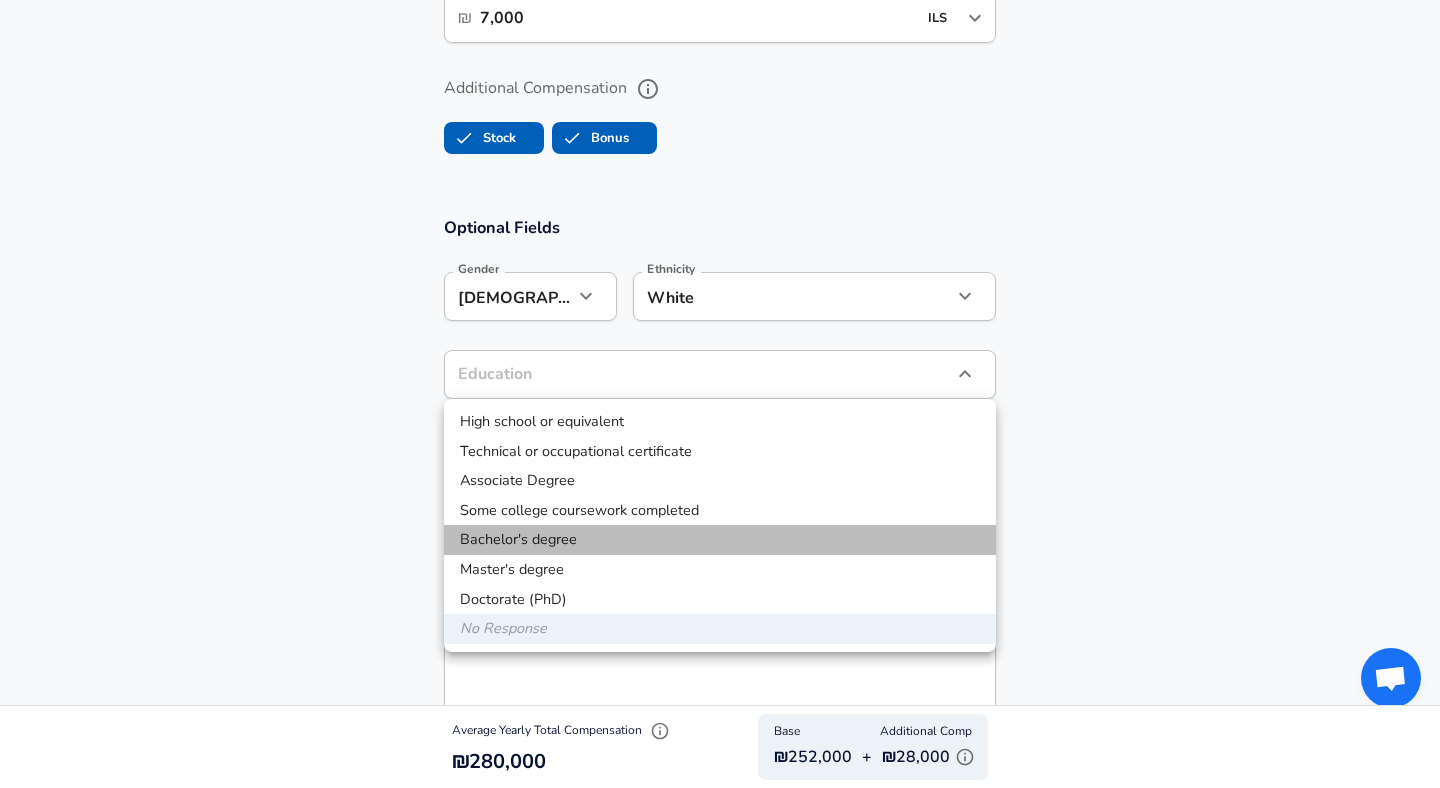 click on "Bachelor's degree" at bounding box center (720, 540) 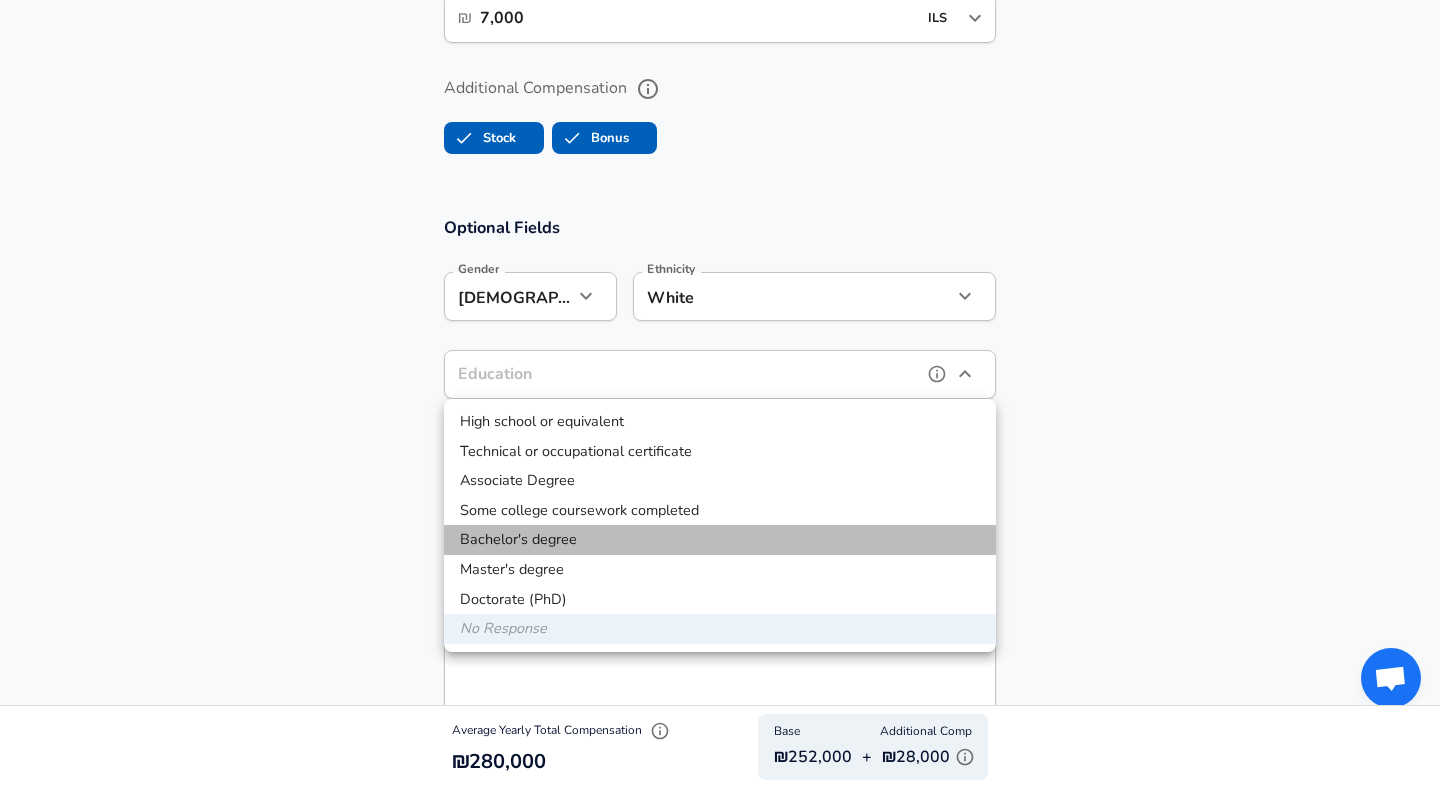 type on "Bachelors degree" 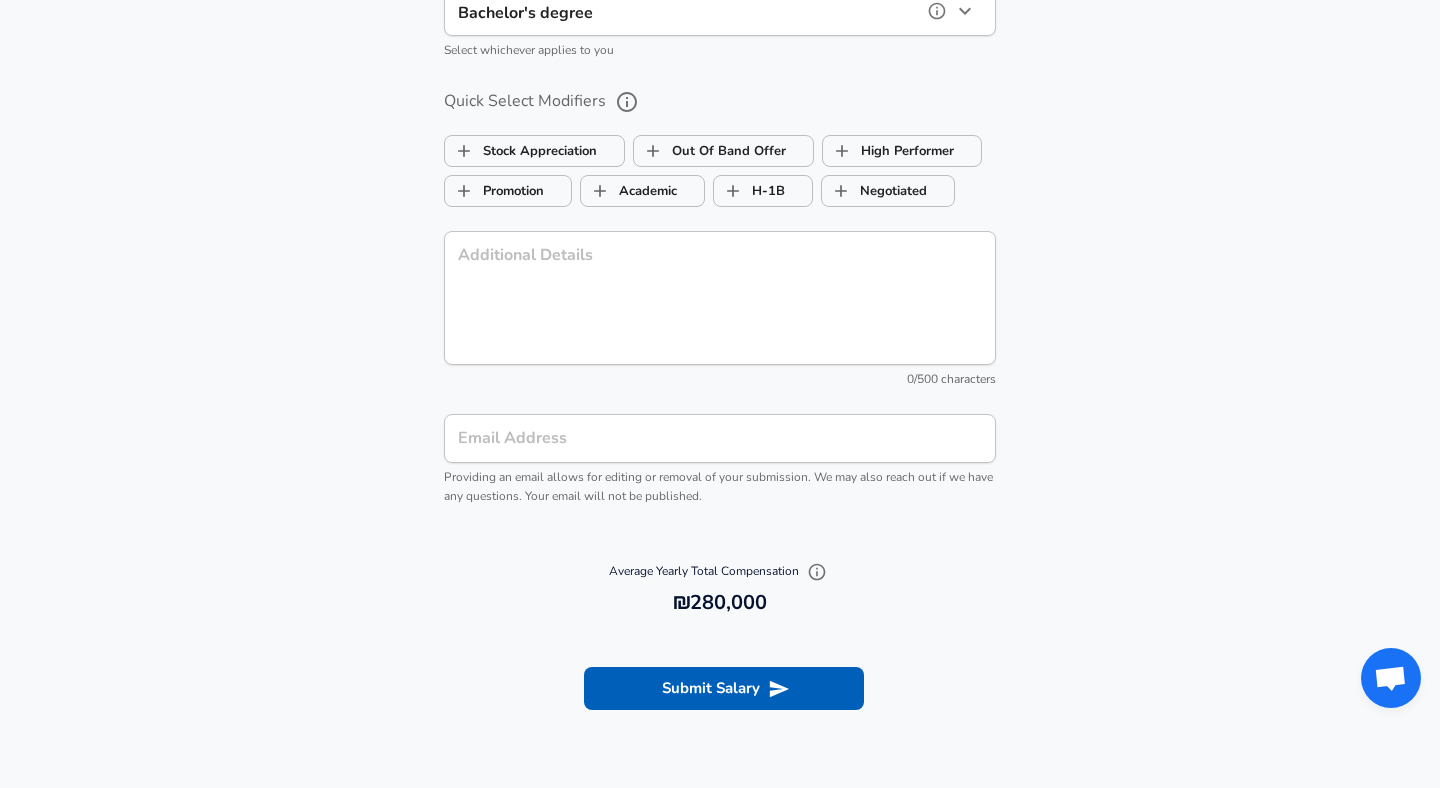 scroll, scrollTop: 2071, scrollLeft: 0, axis: vertical 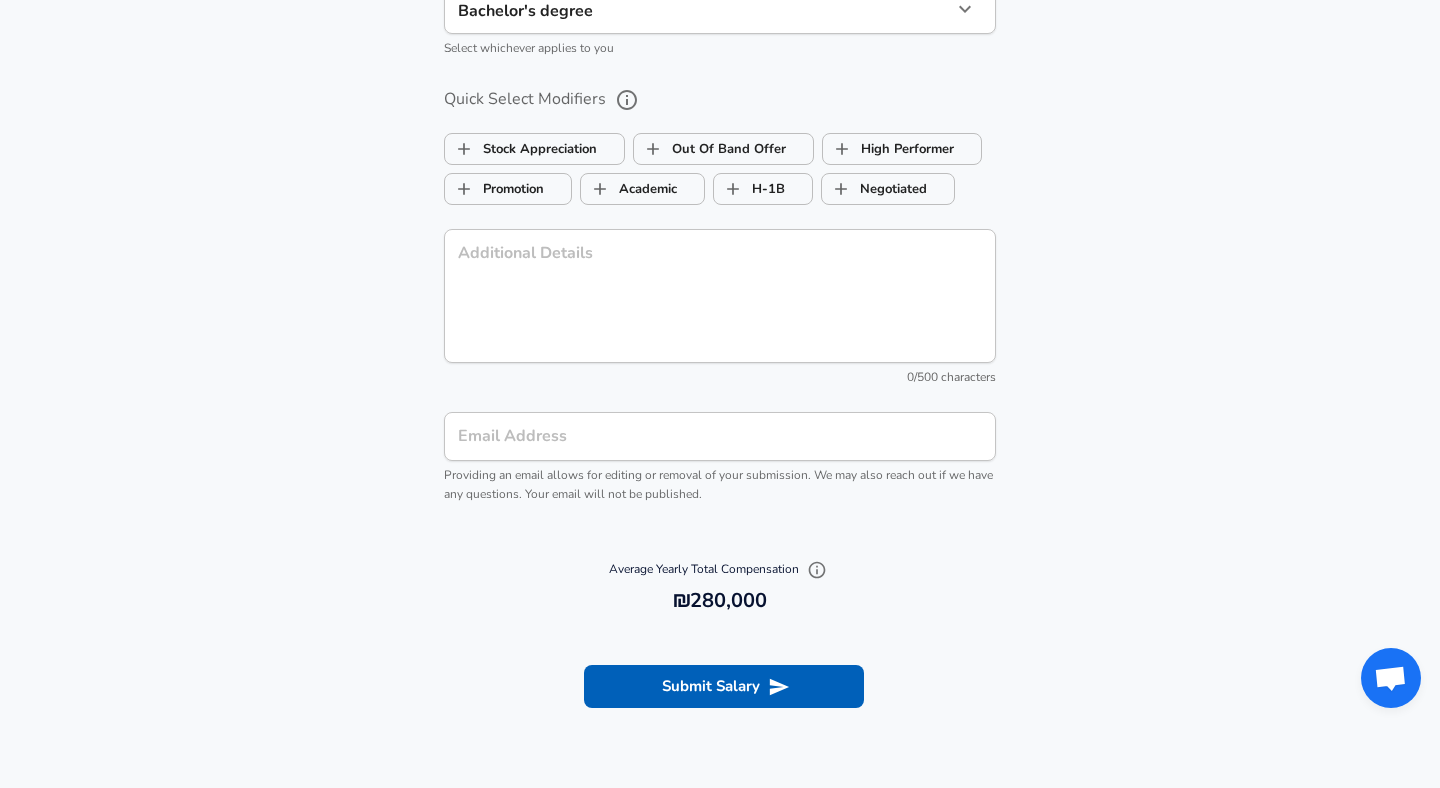 click on "Email Address" at bounding box center (720, 436) 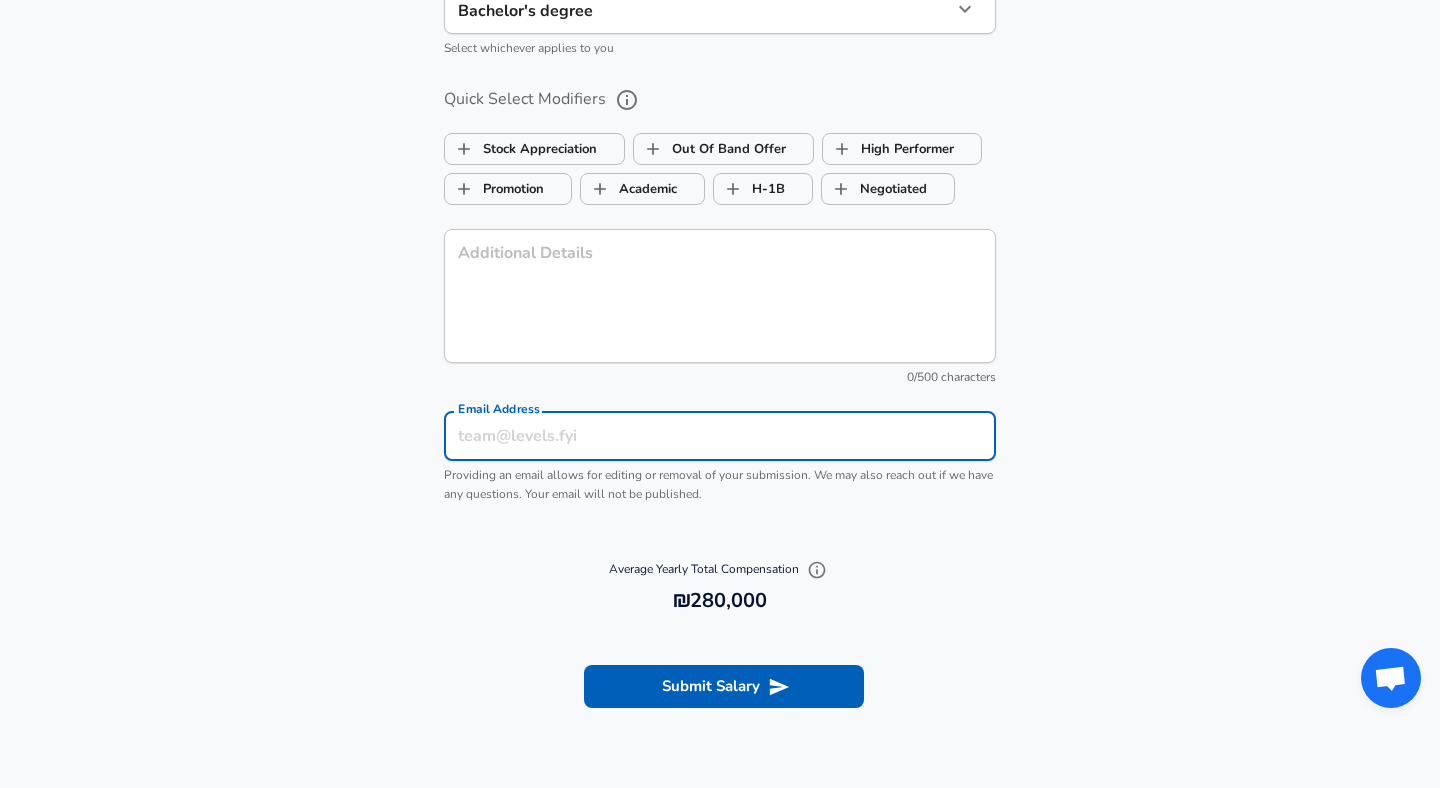 type on "[EMAIL_ADDRESS][DOMAIN_NAME]" 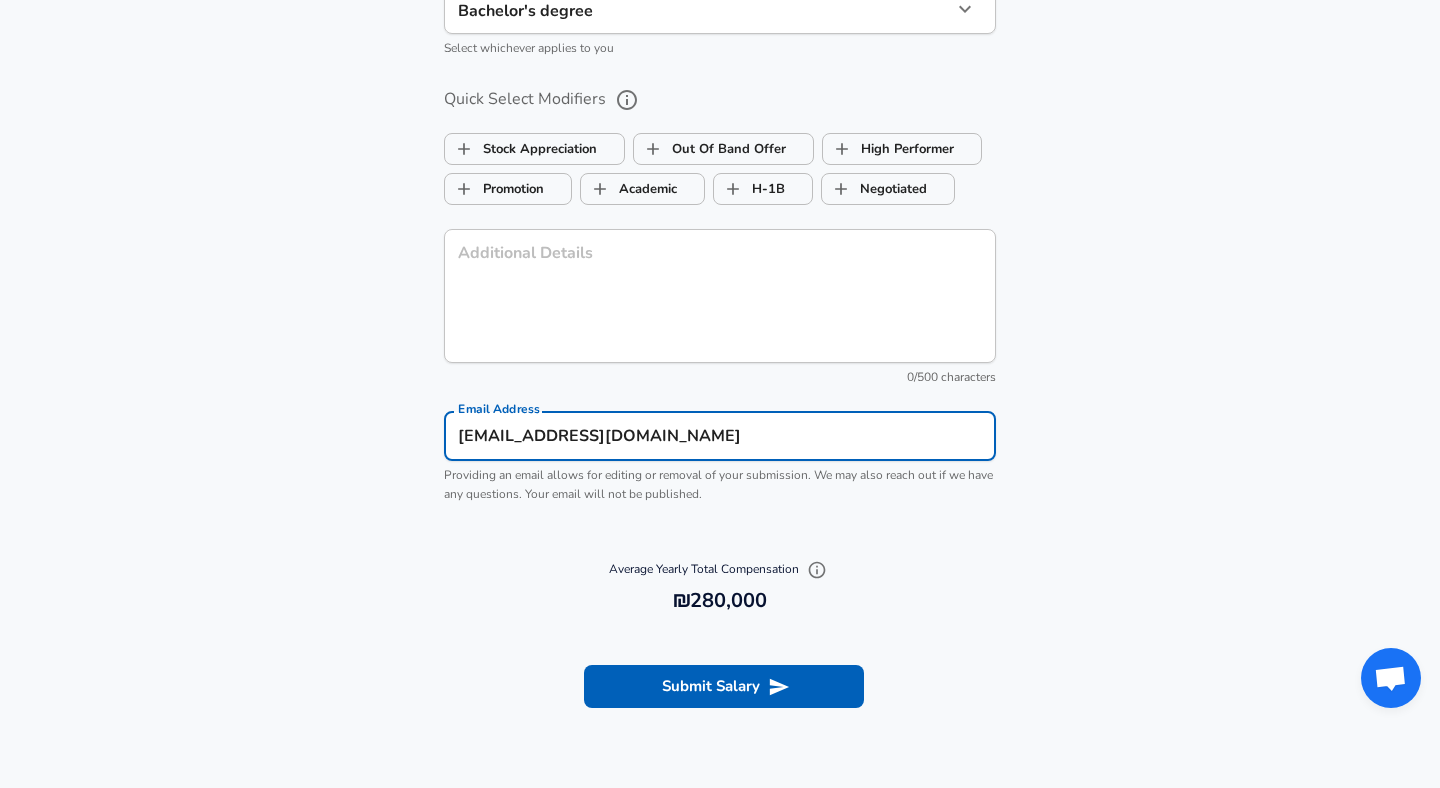 type on "White" 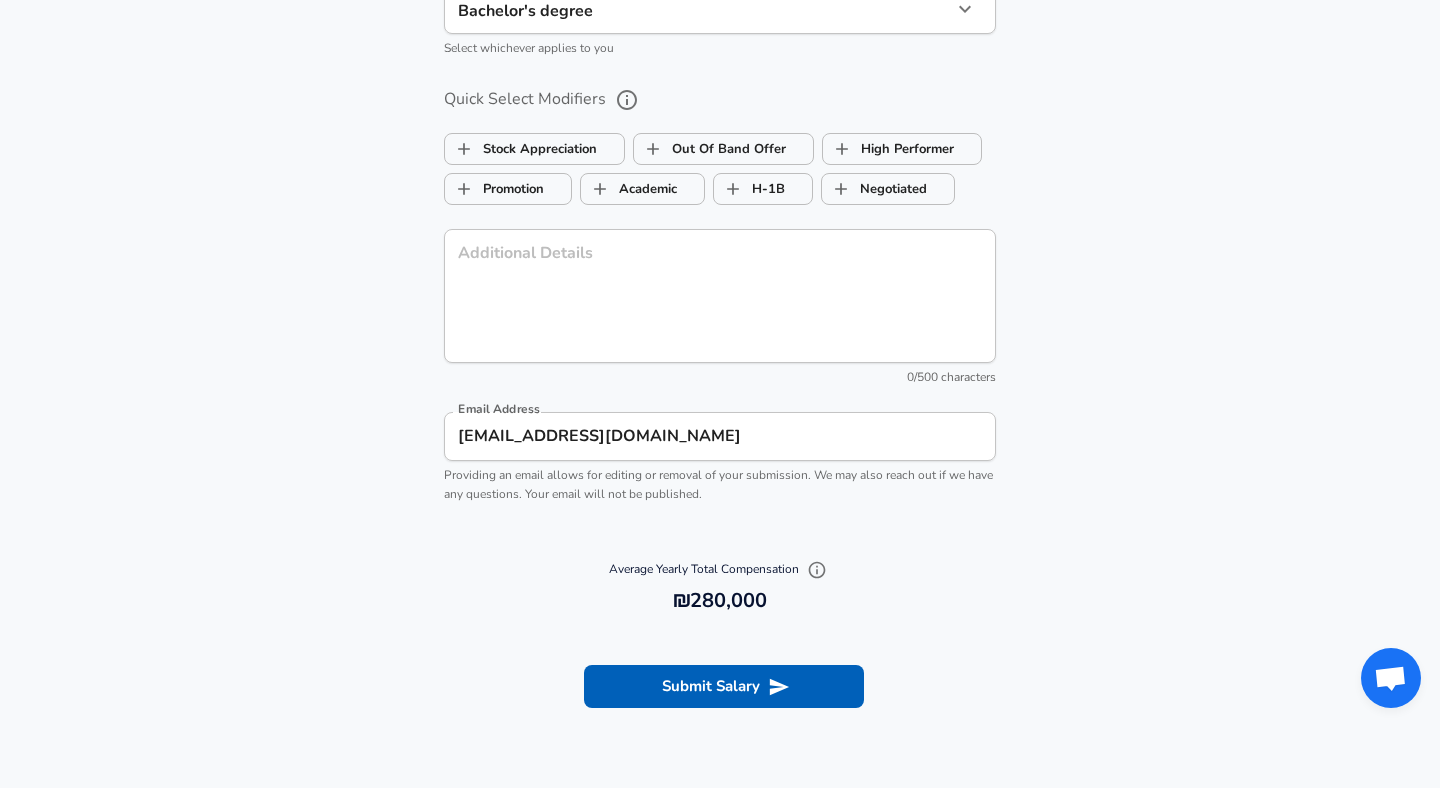 click on "Average Yearly Total Compensation   280,000 ₪280,000" at bounding box center [720, 586] 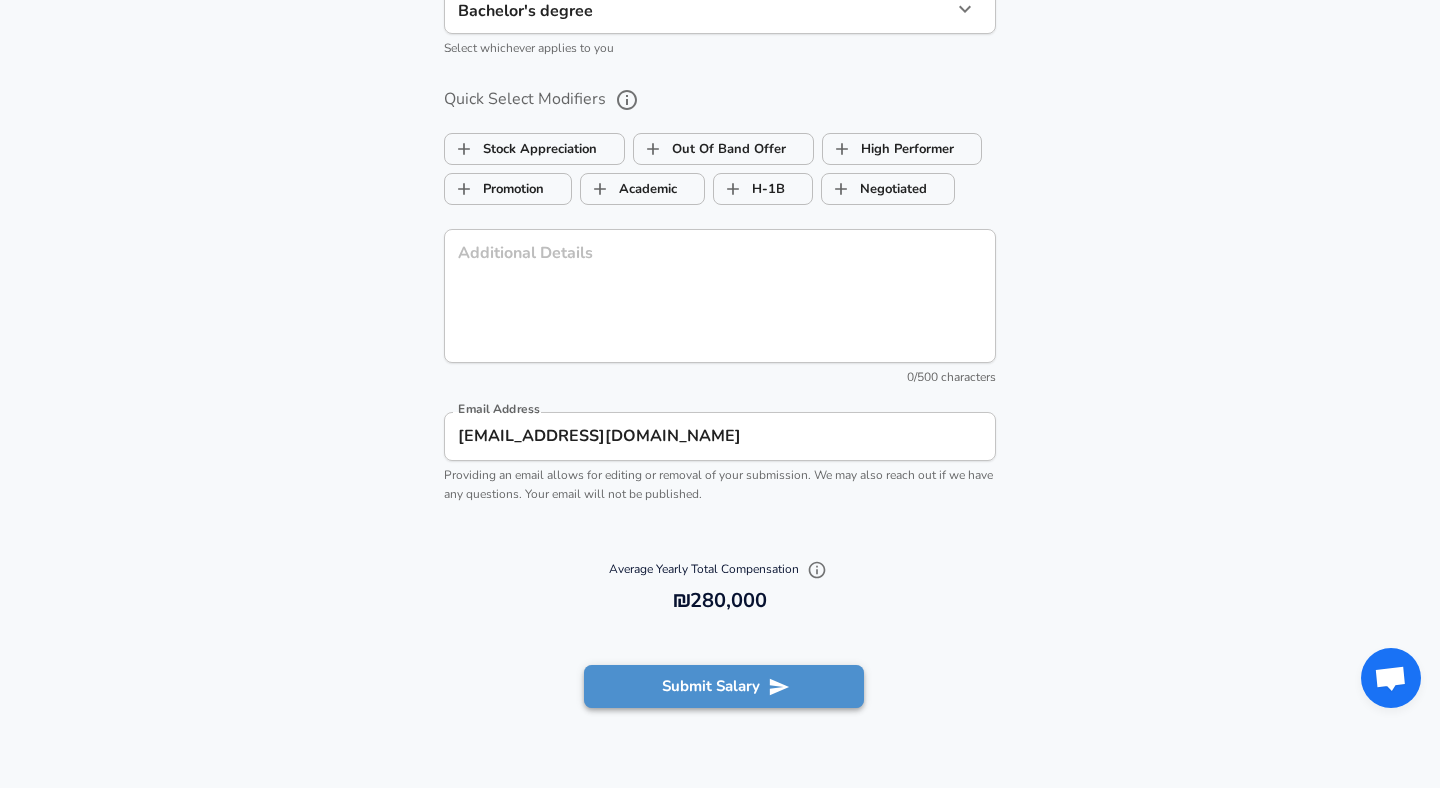 click 